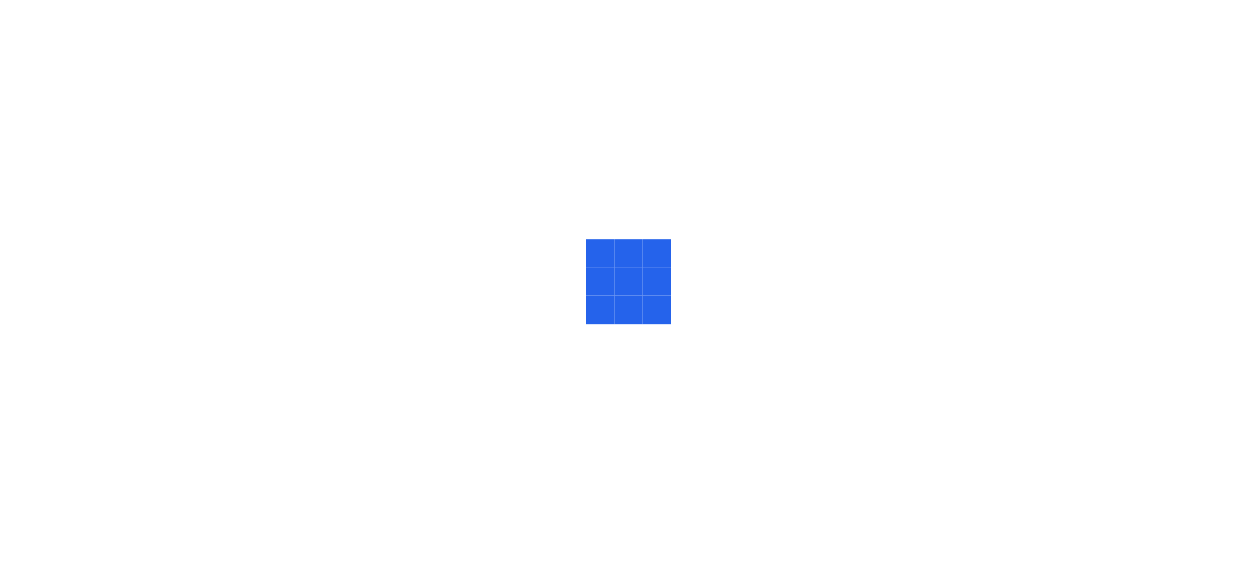 scroll, scrollTop: 0, scrollLeft: 0, axis: both 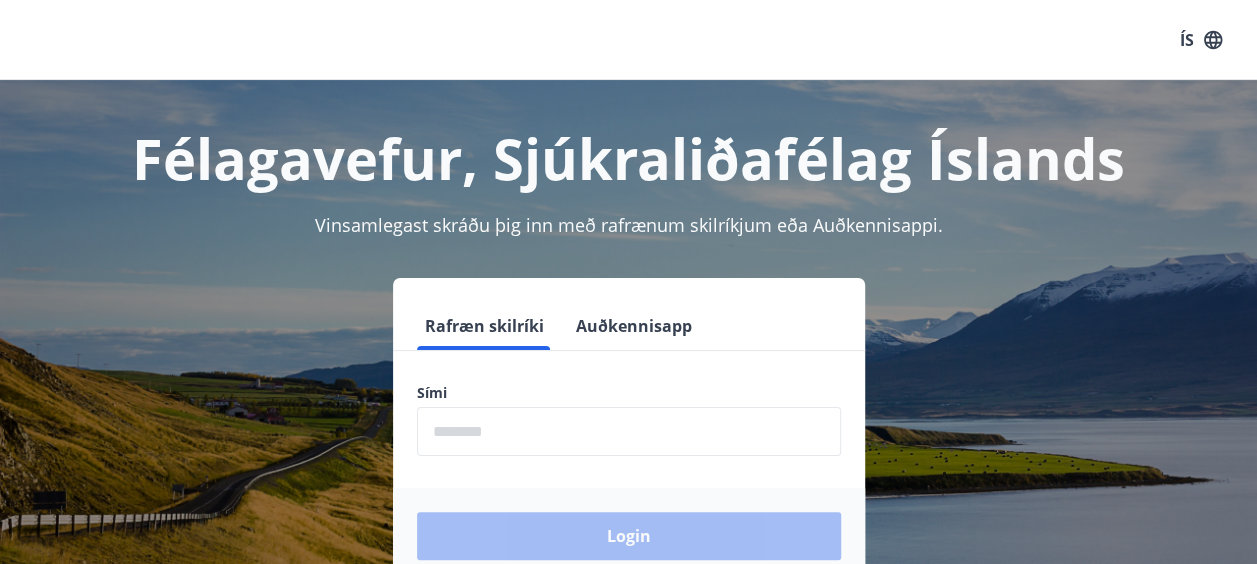 click on "Sími" at bounding box center [629, 393] 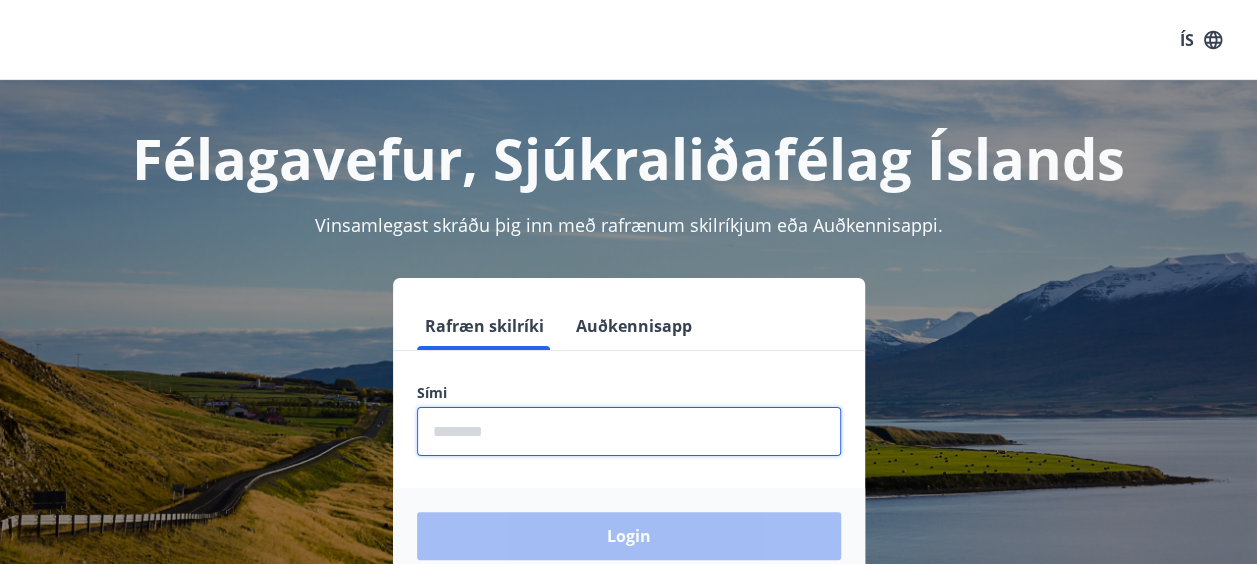 click at bounding box center [629, 431] 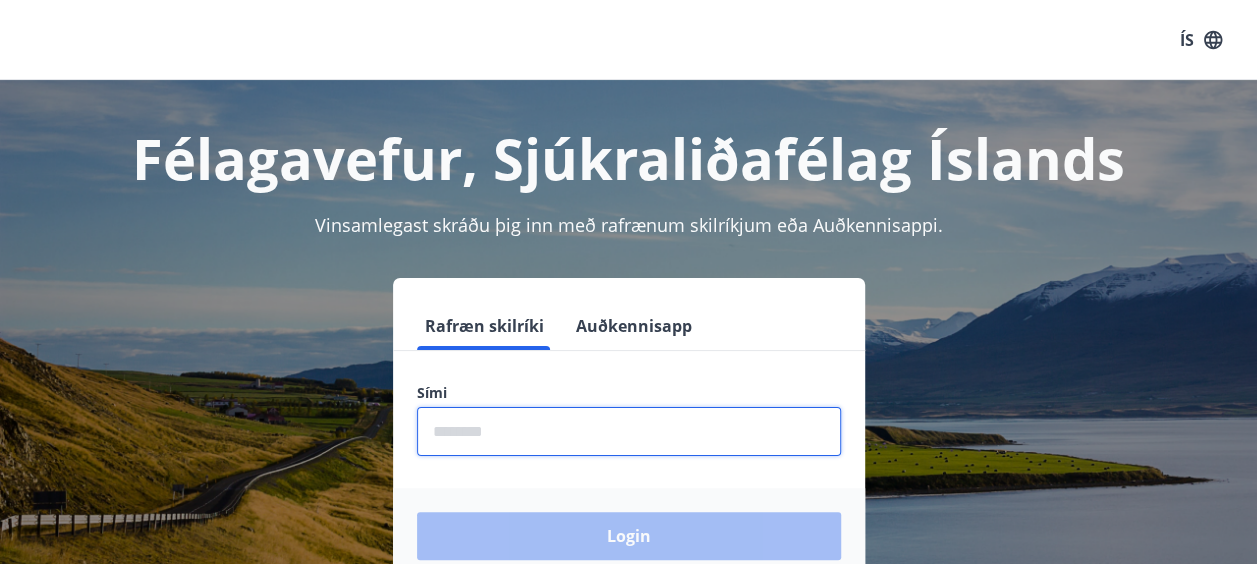 type on "********" 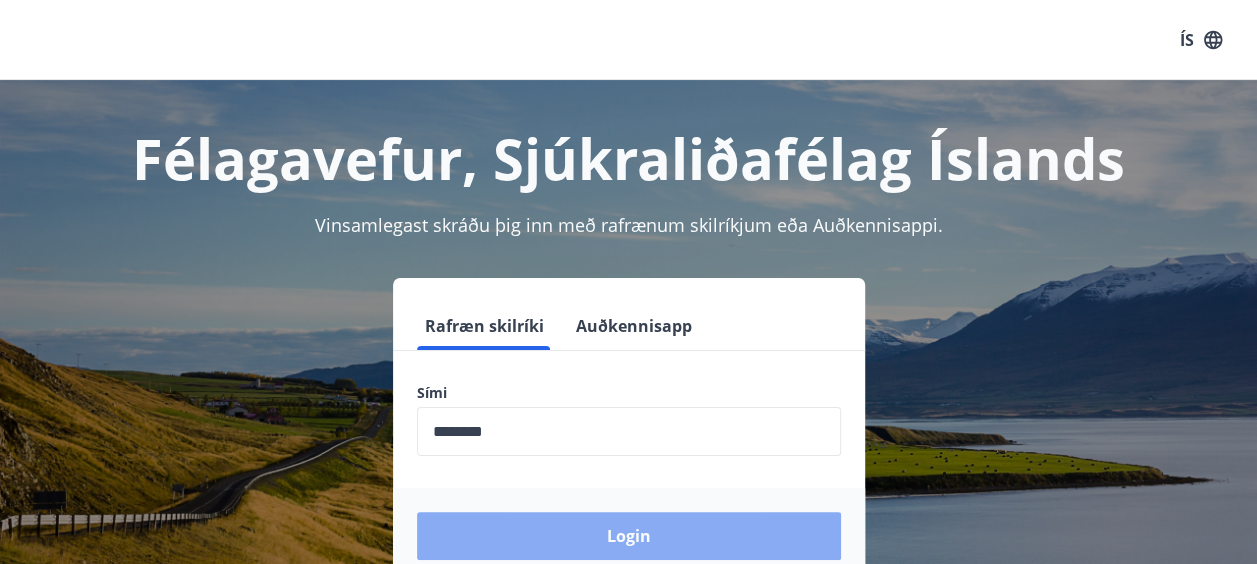 click on "Login" at bounding box center [629, 536] 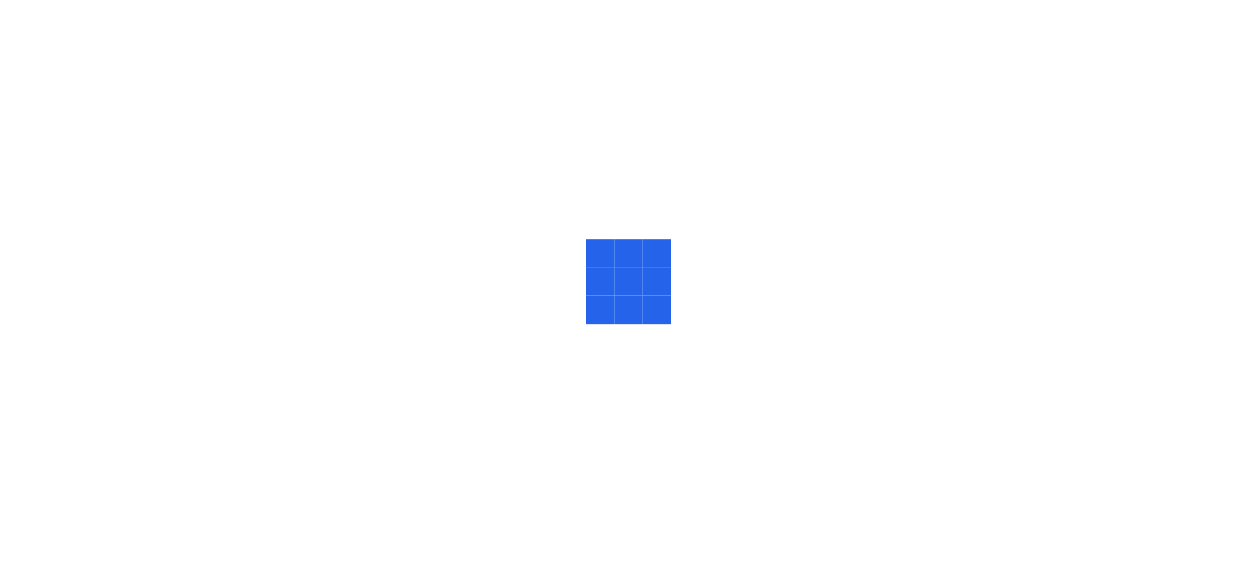 scroll, scrollTop: 0, scrollLeft: 0, axis: both 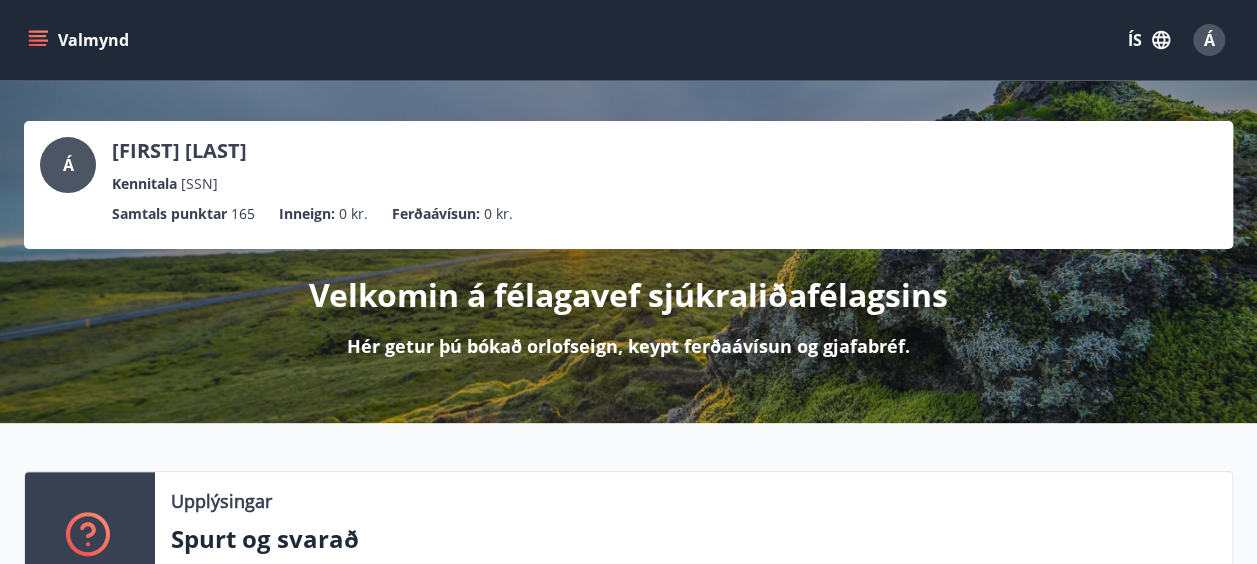 click 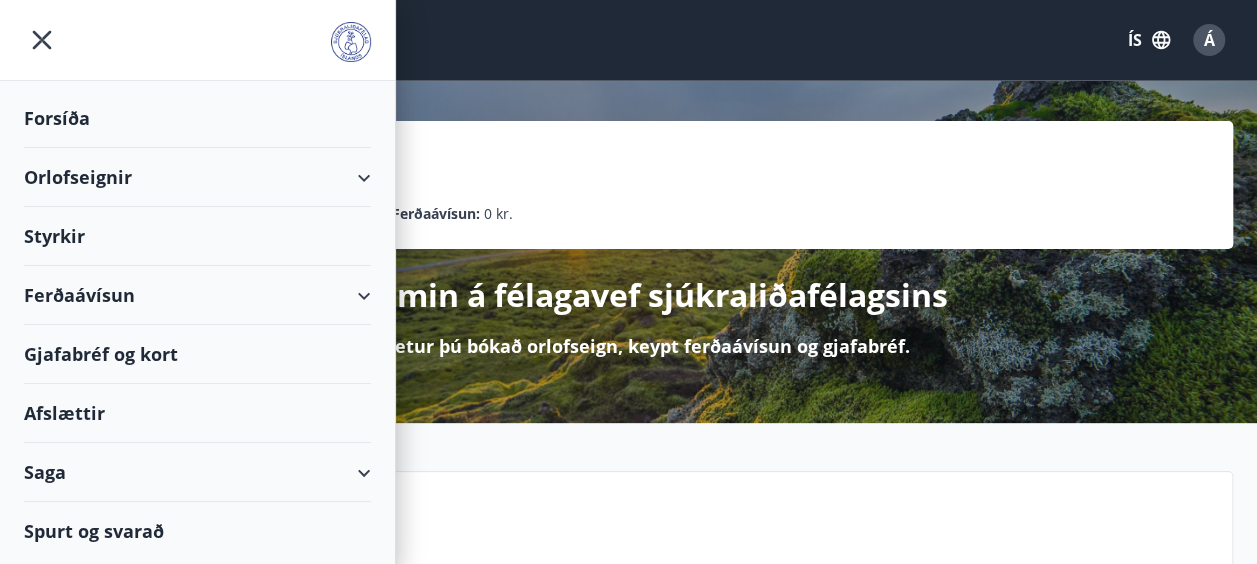 click on "Orlofseignir" at bounding box center [197, 177] 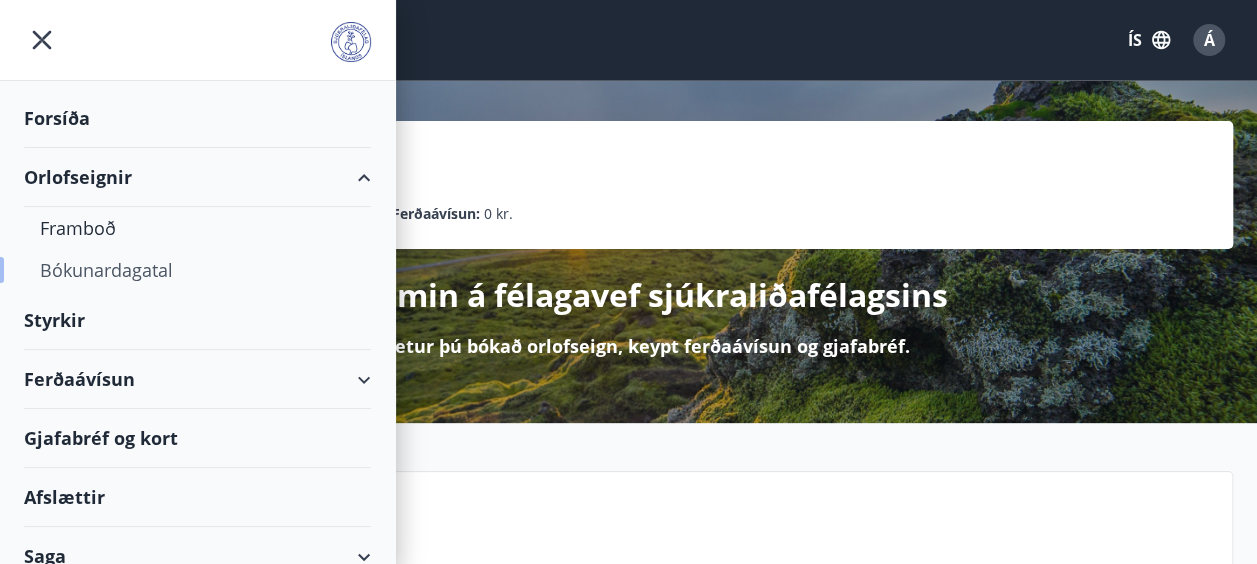 click on "Bókunardagatal" at bounding box center [197, 270] 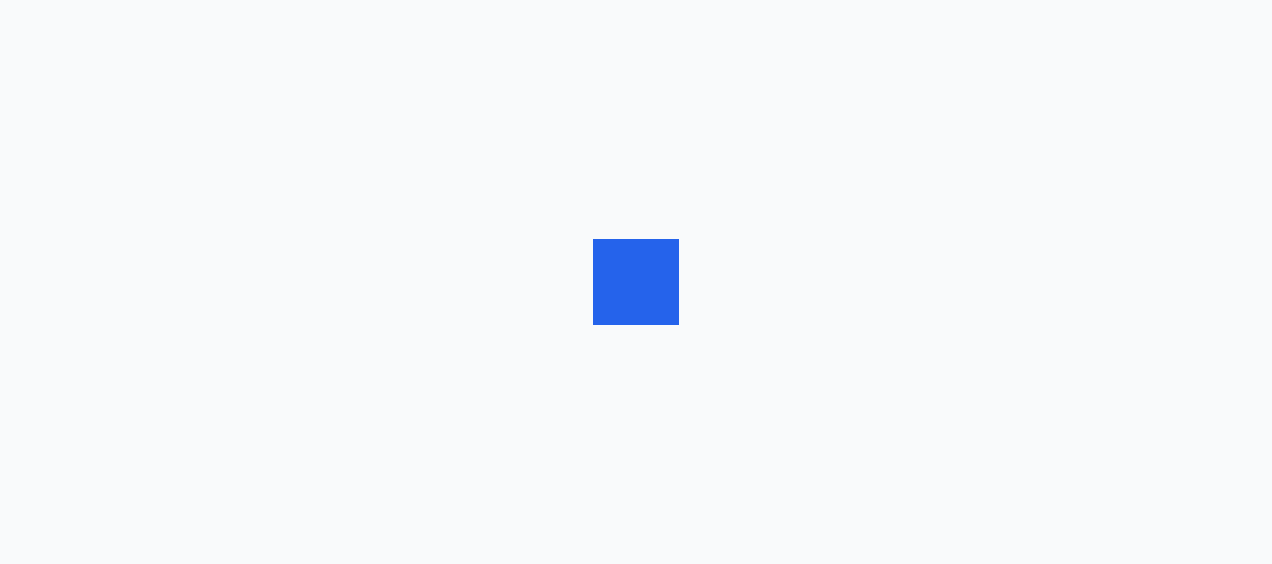 click at bounding box center (636, 282) 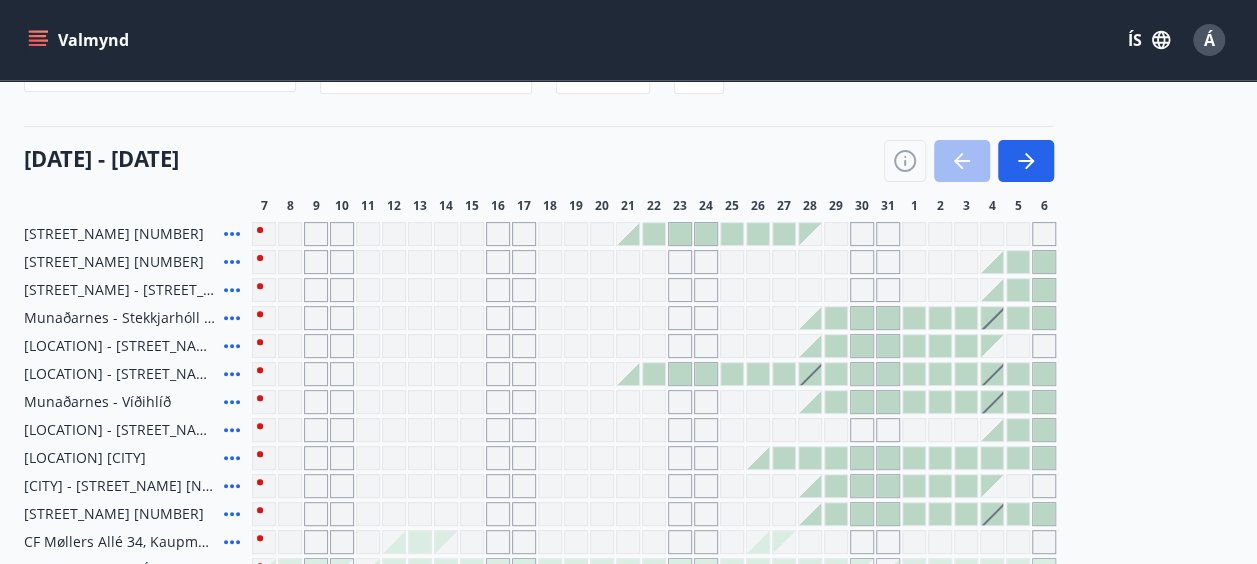 scroll, scrollTop: 200, scrollLeft: 0, axis: vertical 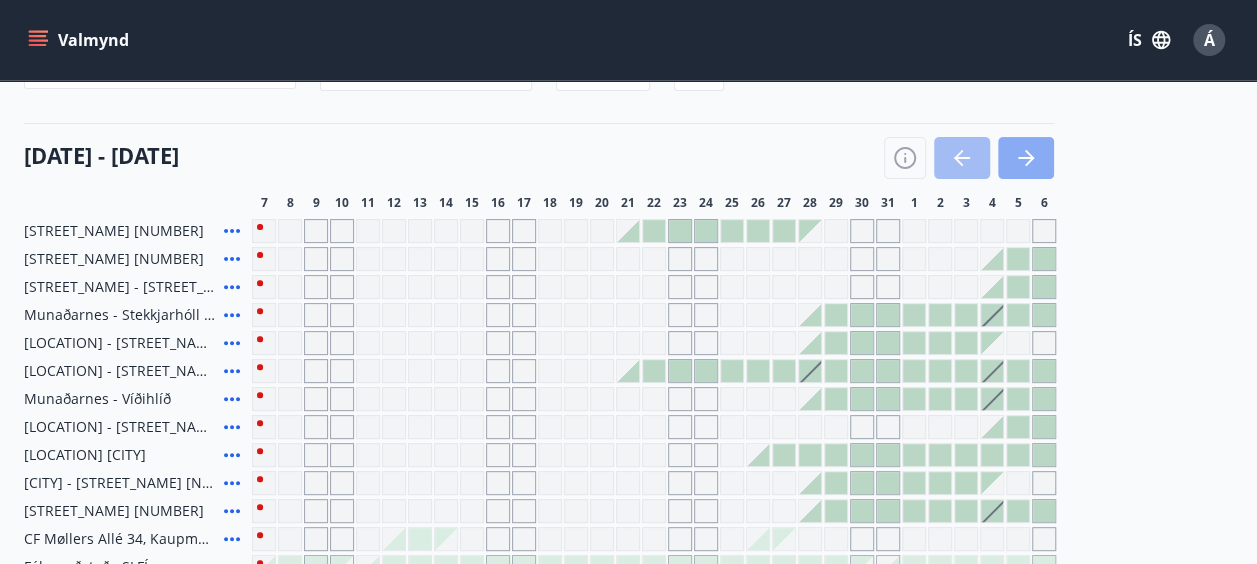 click 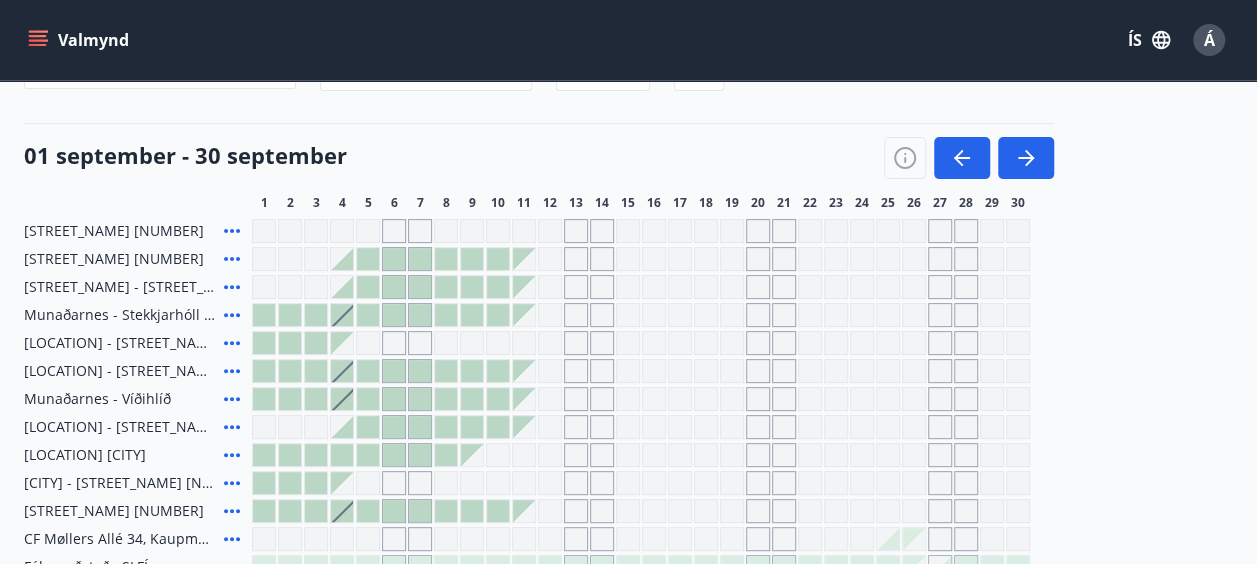 drag, startPoint x: 1262, startPoint y: 188, endPoint x: 863, endPoint y: 129, distance: 403.33856 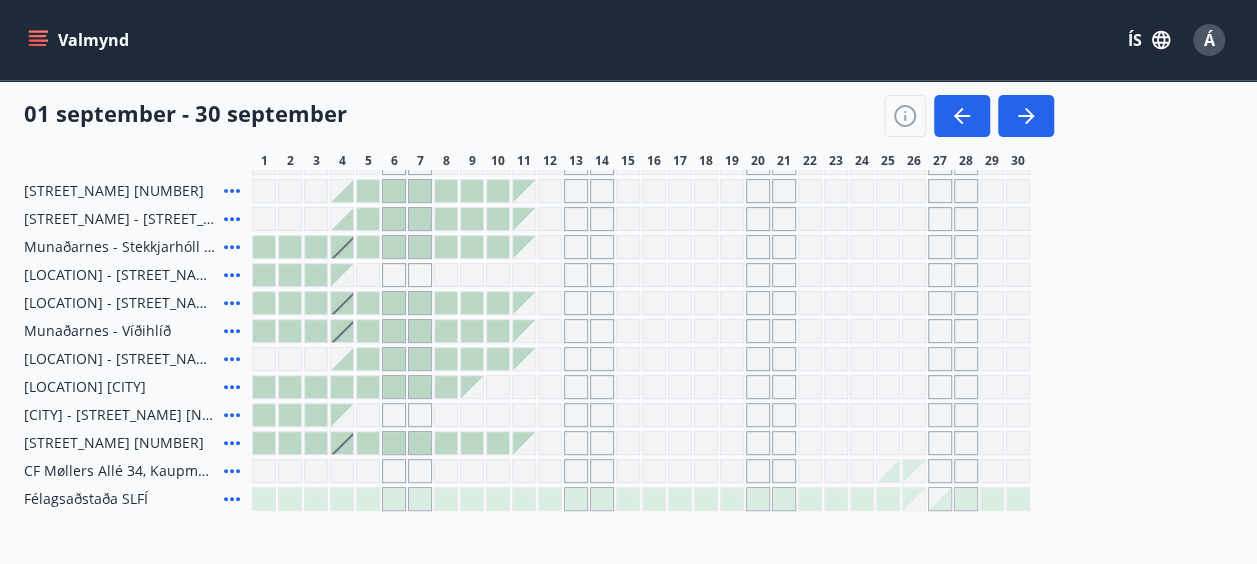 scroll, scrollTop: 278, scrollLeft: 0, axis: vertical 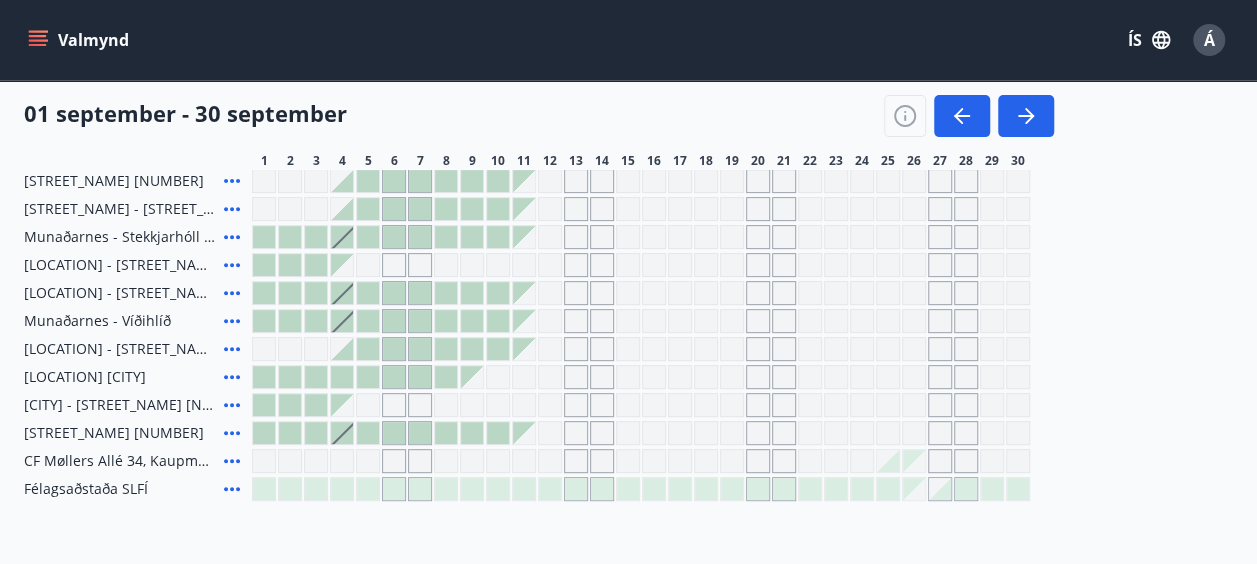 click at bounding box center (316, 293) 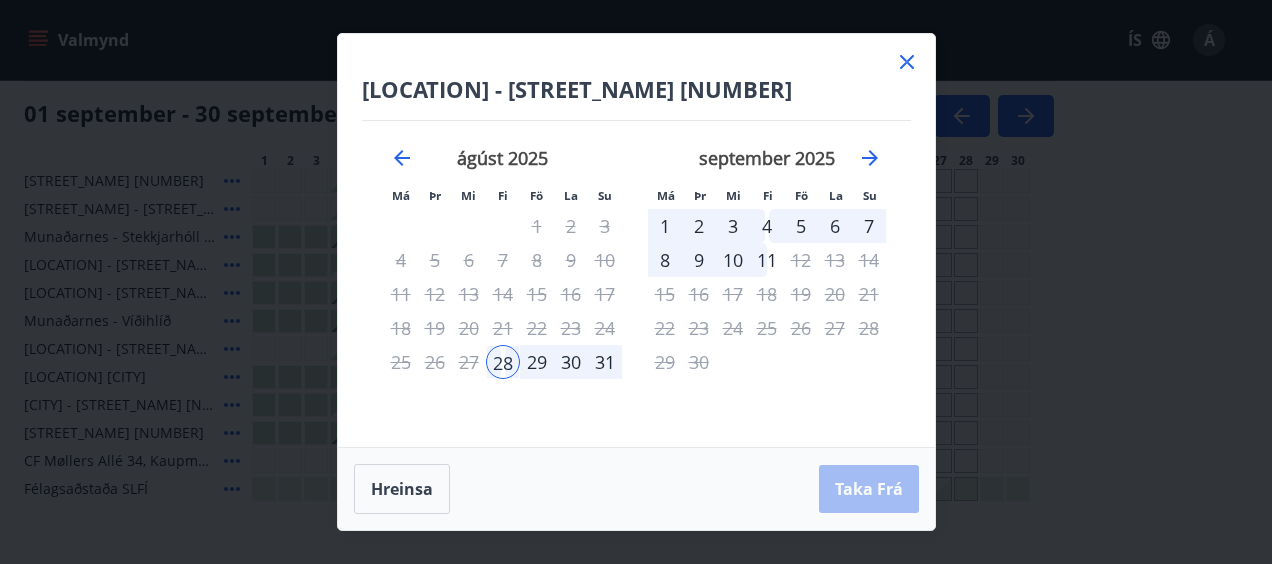 click 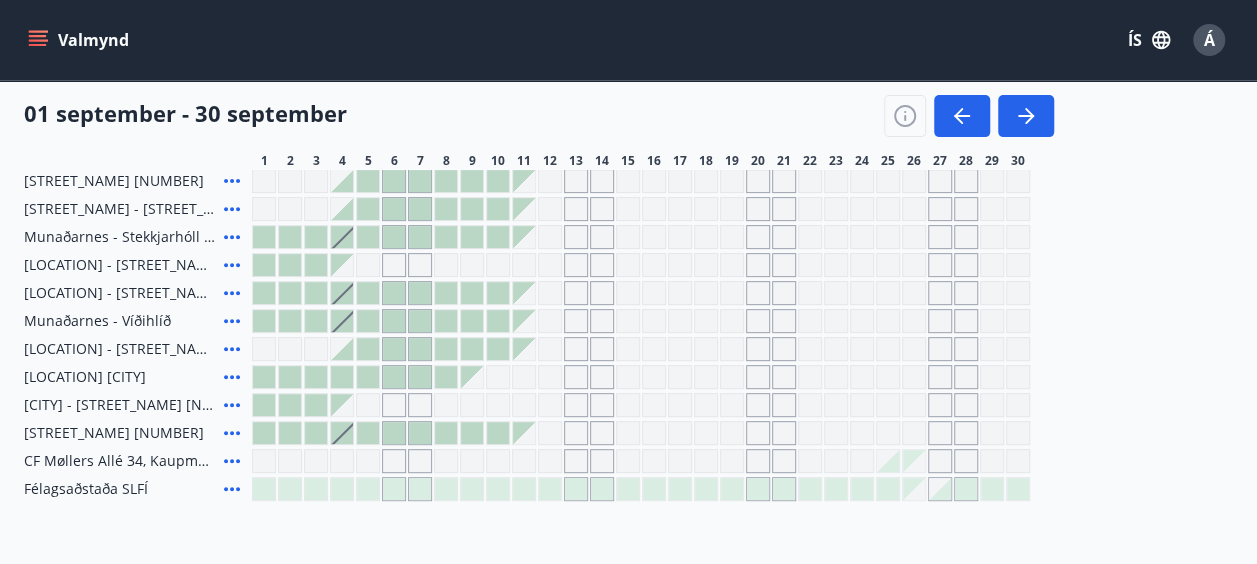 click 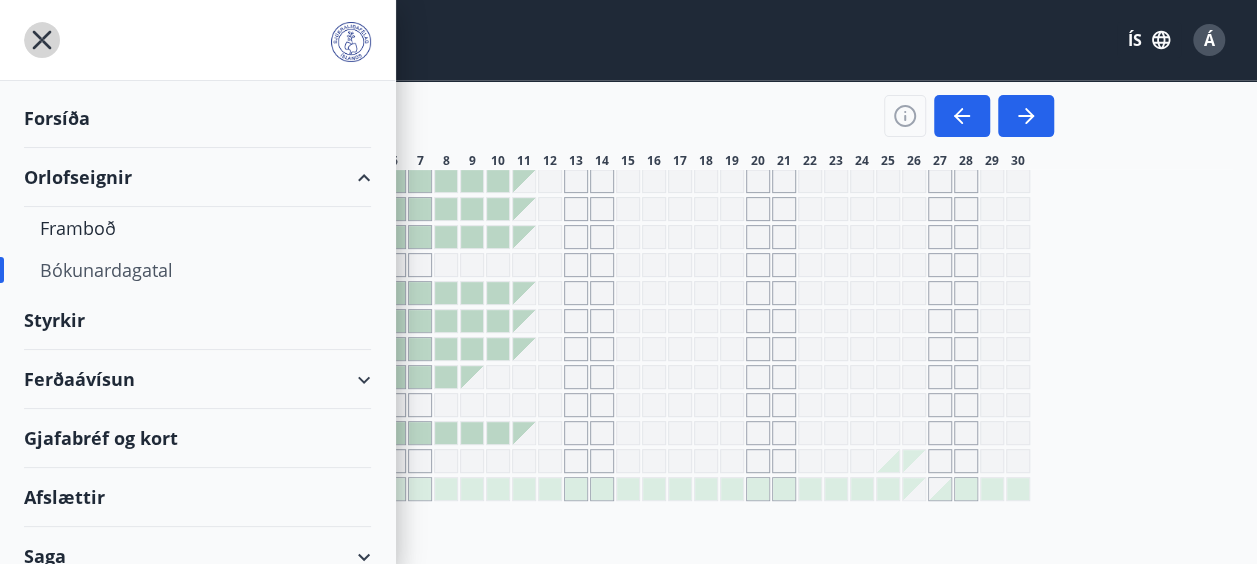 click 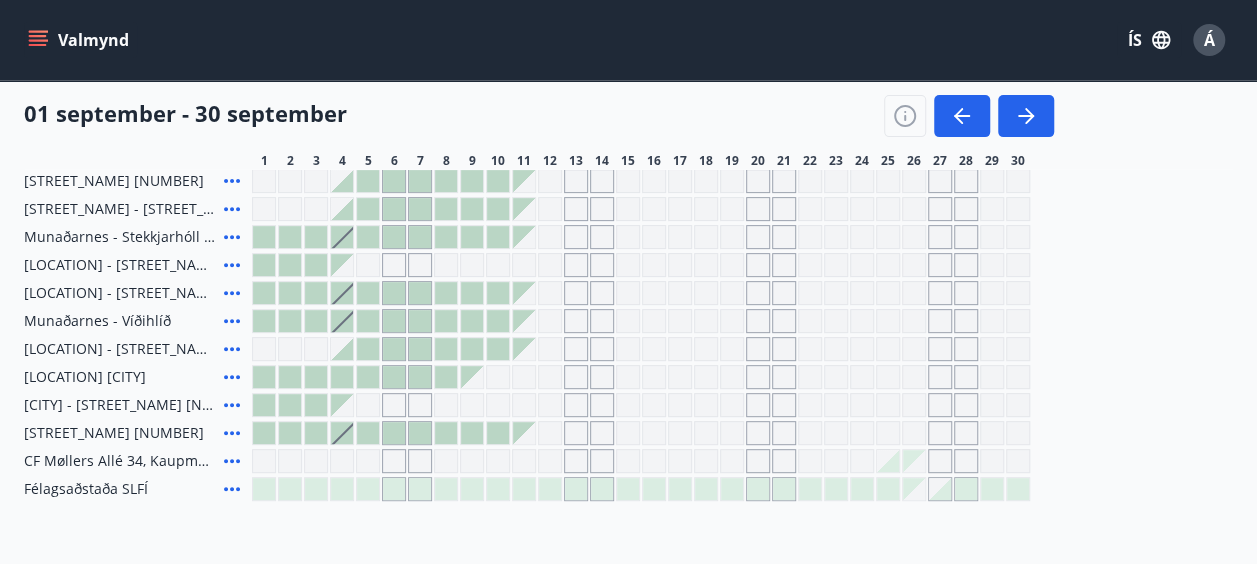 click 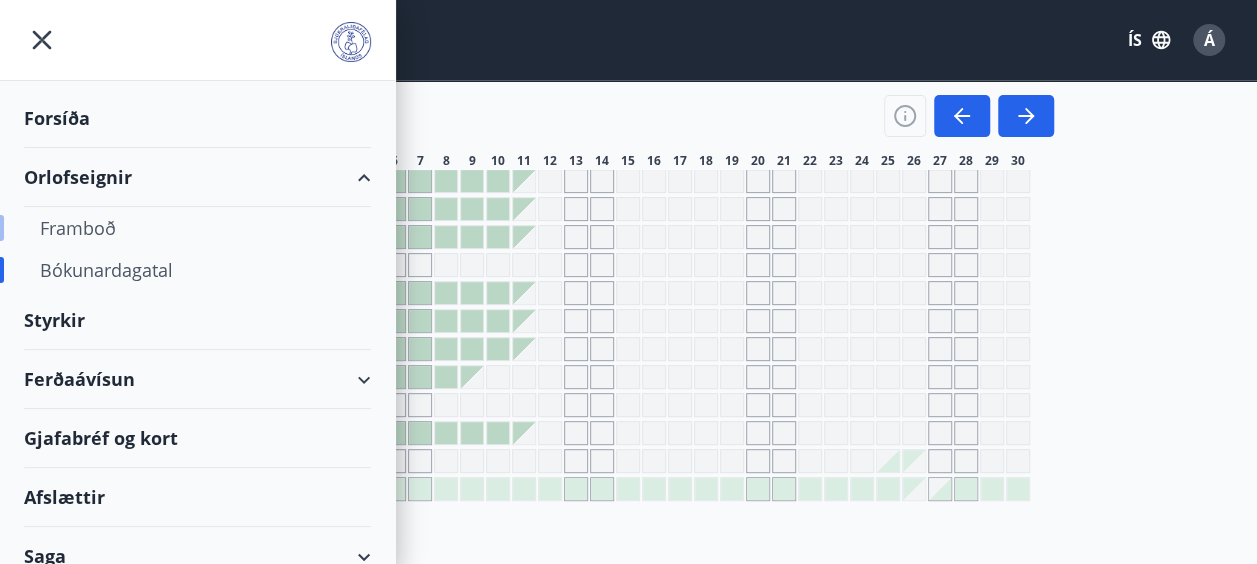 click on "Framboð" at bounding box center (197, 228) 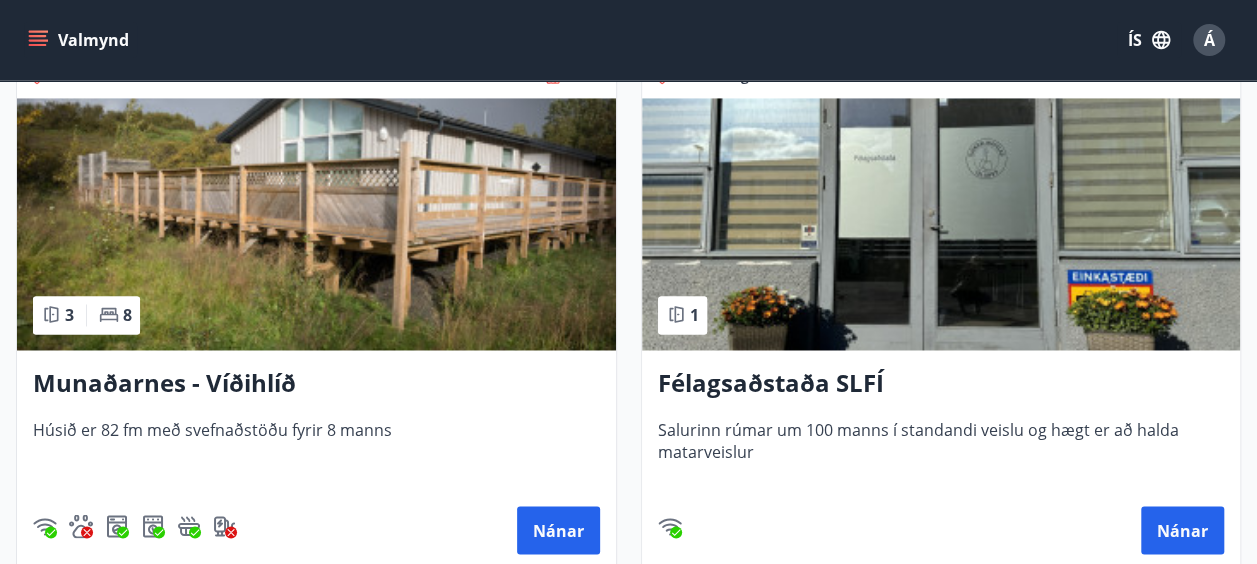 scroll, scrollTop: 1480, scrollLeft: 0, axis: vertical 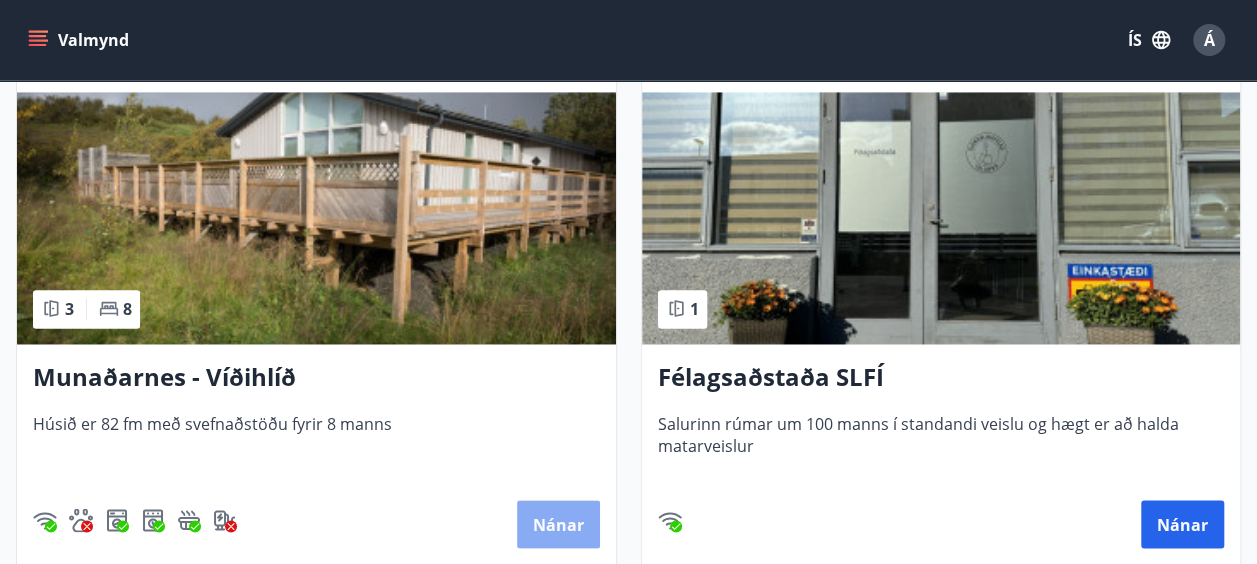 click on "Nánar" at bounding box center [558, 524] 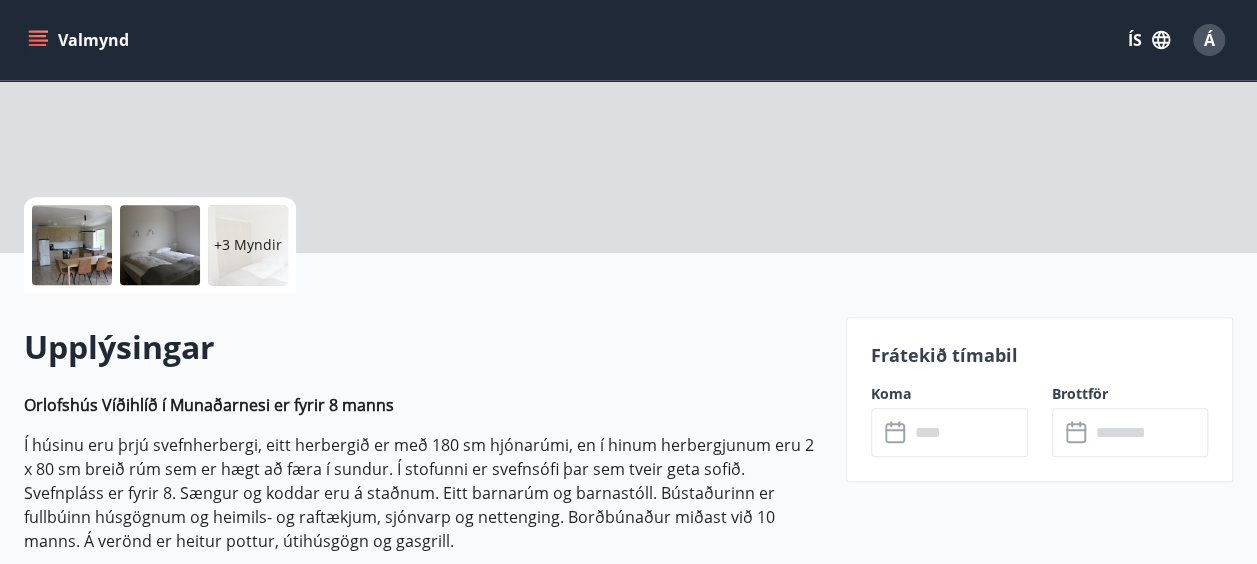 scroll, scrollTop: 0, scrollLeft: 0, axis: both 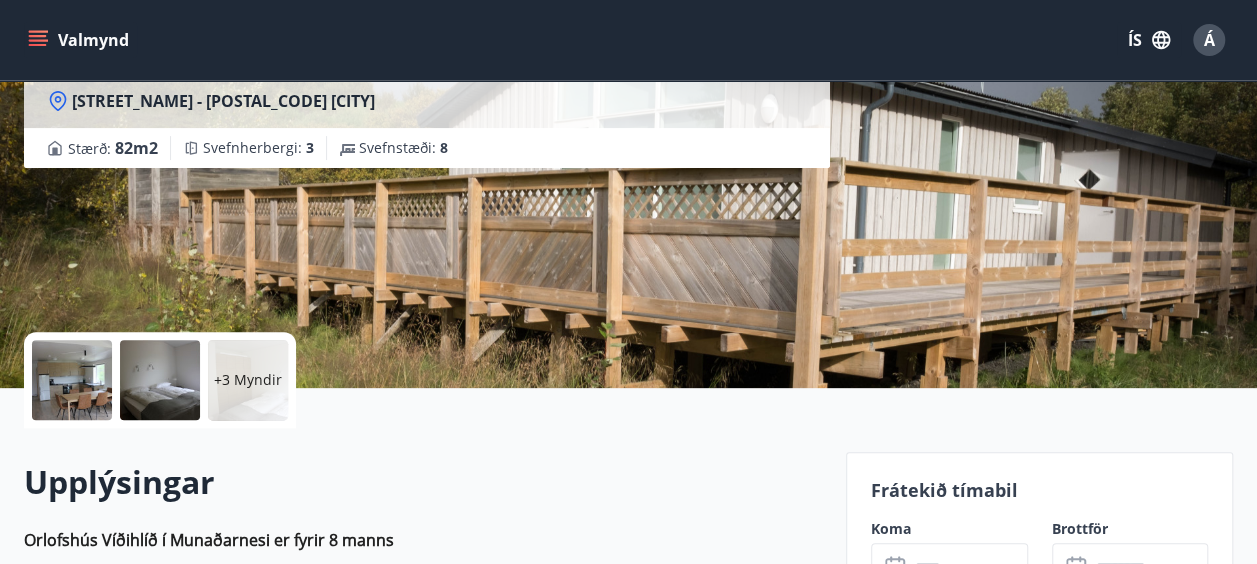 click at bounding box center [72, 380] 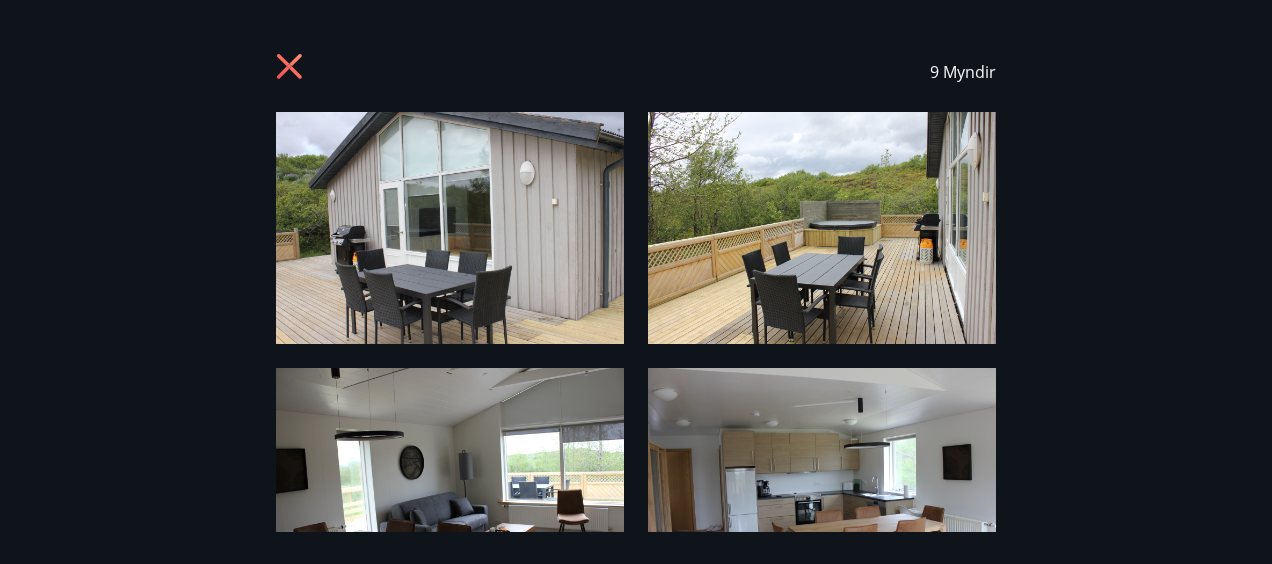 click at bounding box center [450, 228] 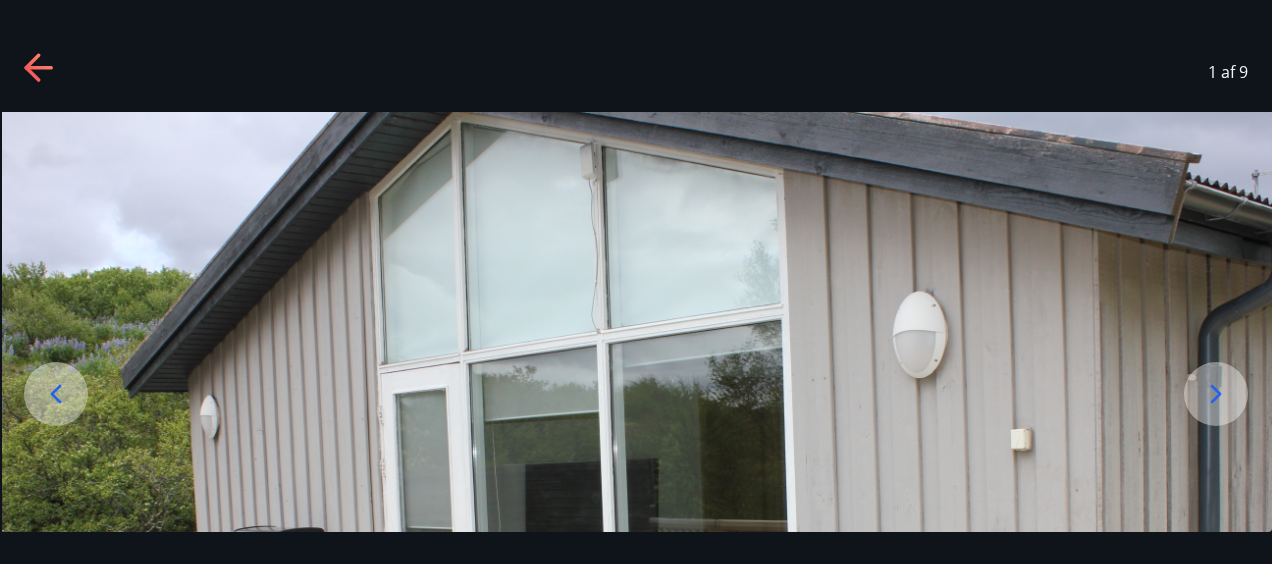 drag, startPoint x: 1172, startPoint y: 142, endPoint x: 1144, endPoint y: 182, distance: 48.82622 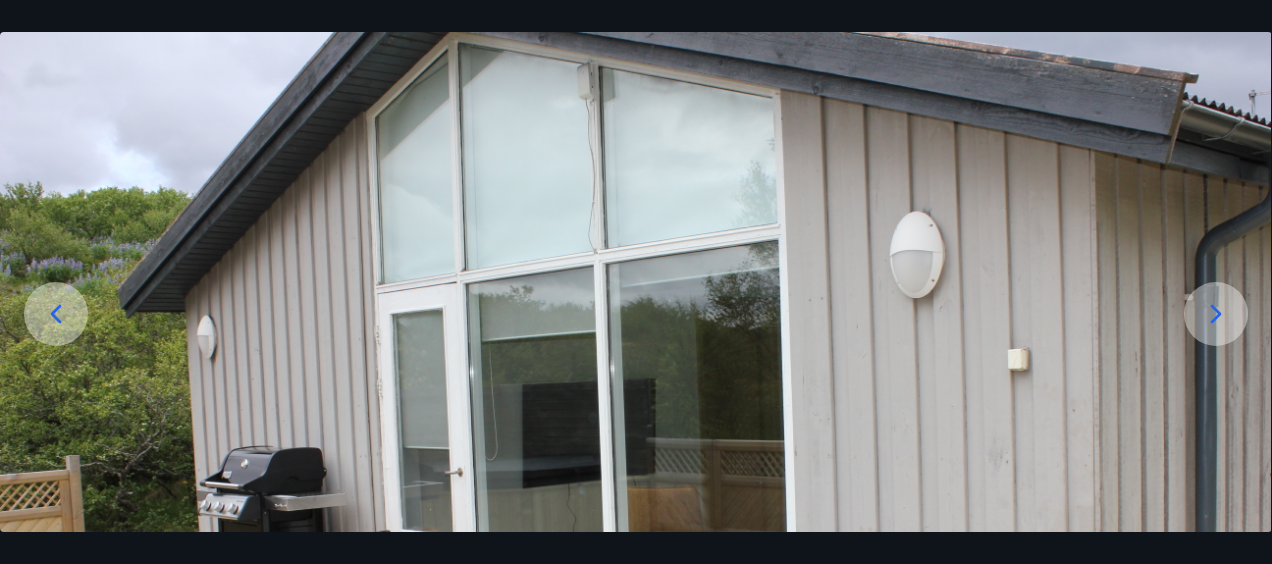 drag, startPoint x: 1101, startPoint y: 371, endPoint x: 1090, endPoint y: 160, distance: 211.28653 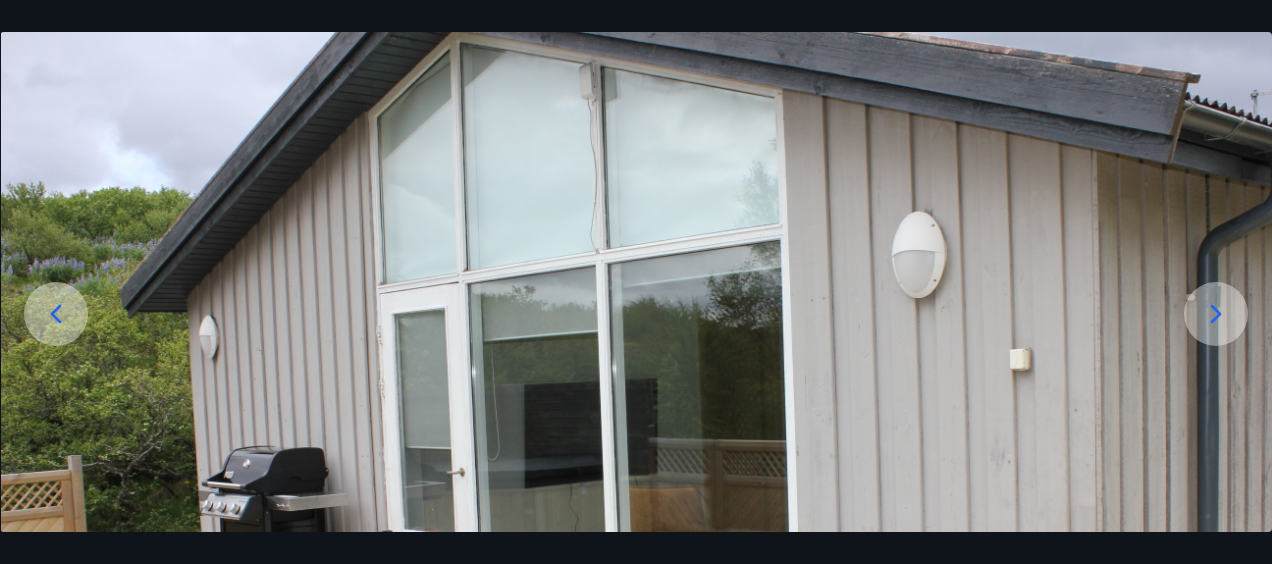 drag, startPoint x: 1092, startPoint y: 153, endPoint x: 1090, endPoint y: 30, distance: 123.01626 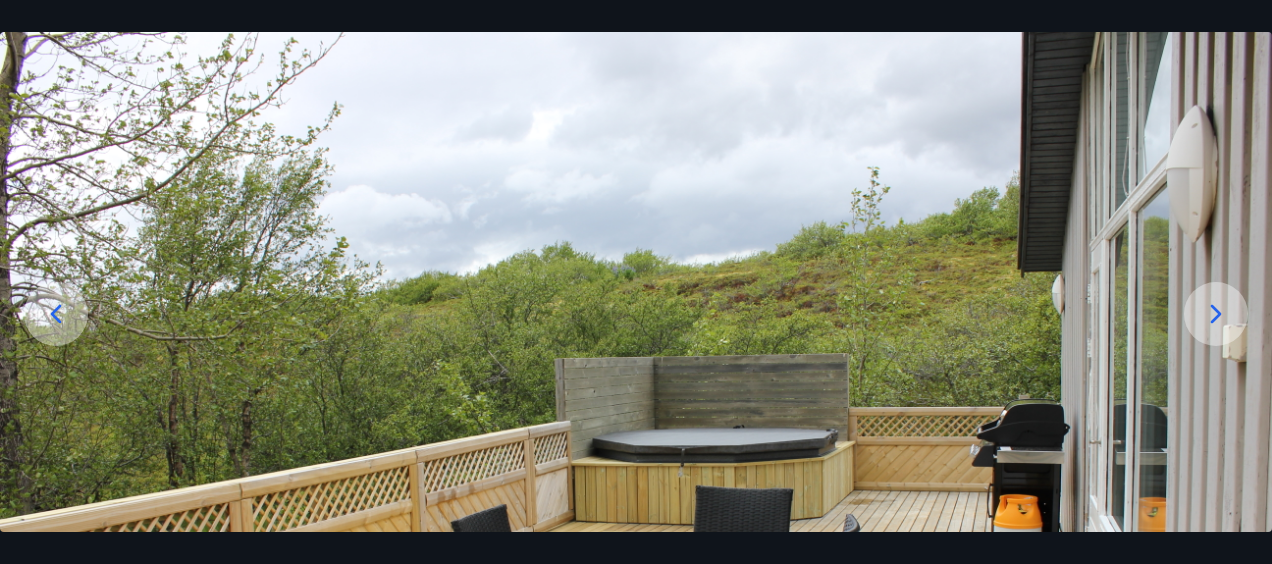 click 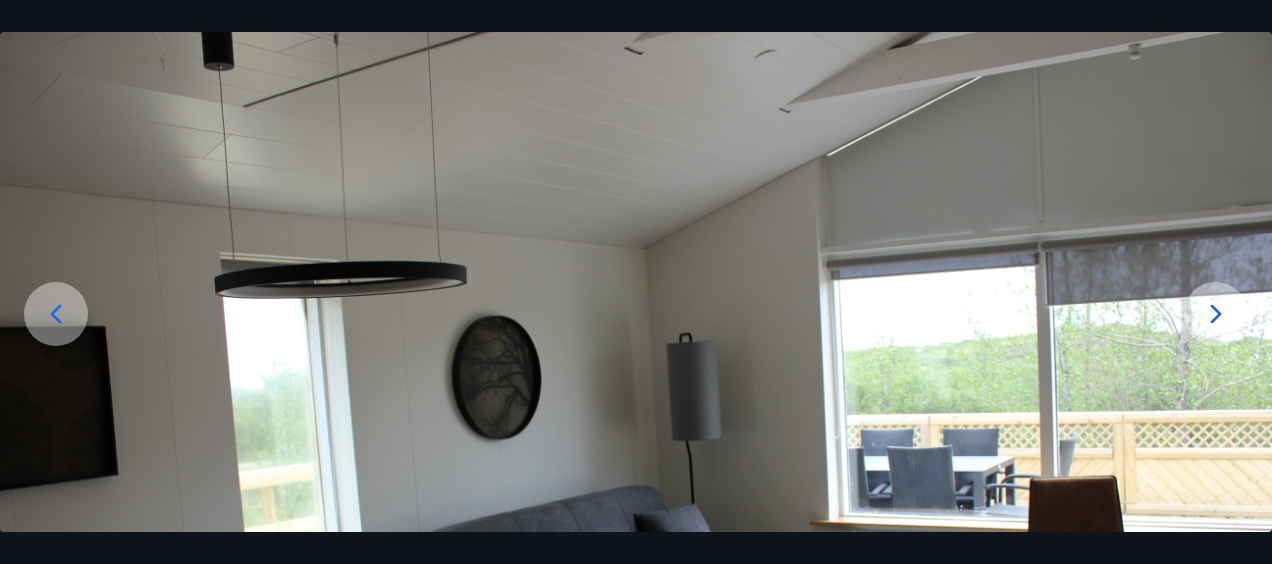 click 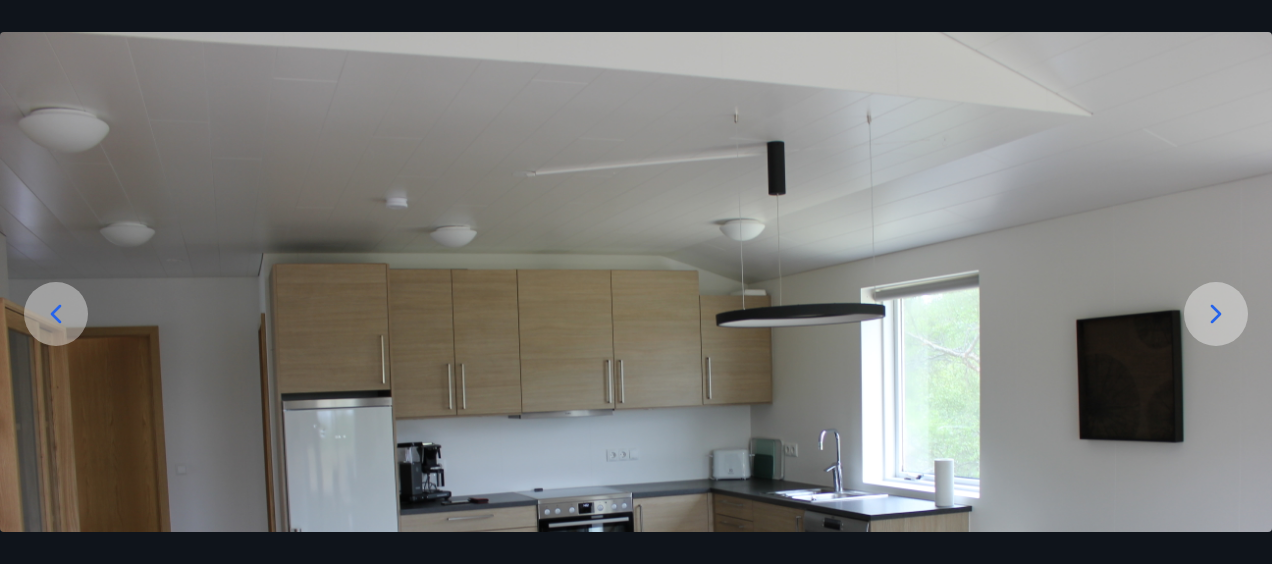 click 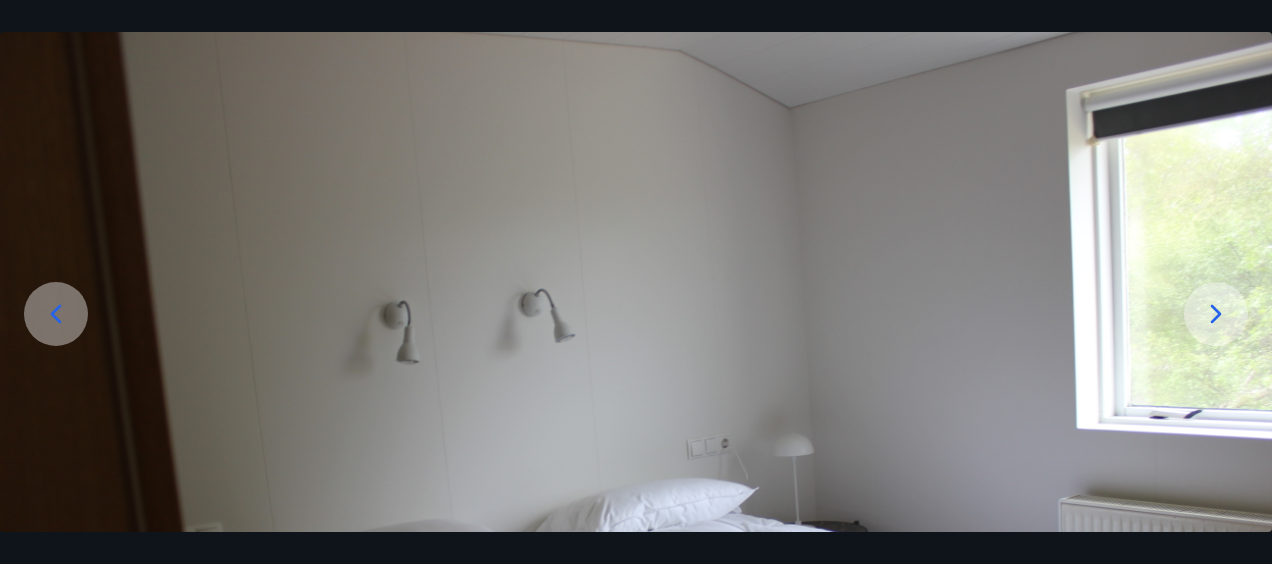 click 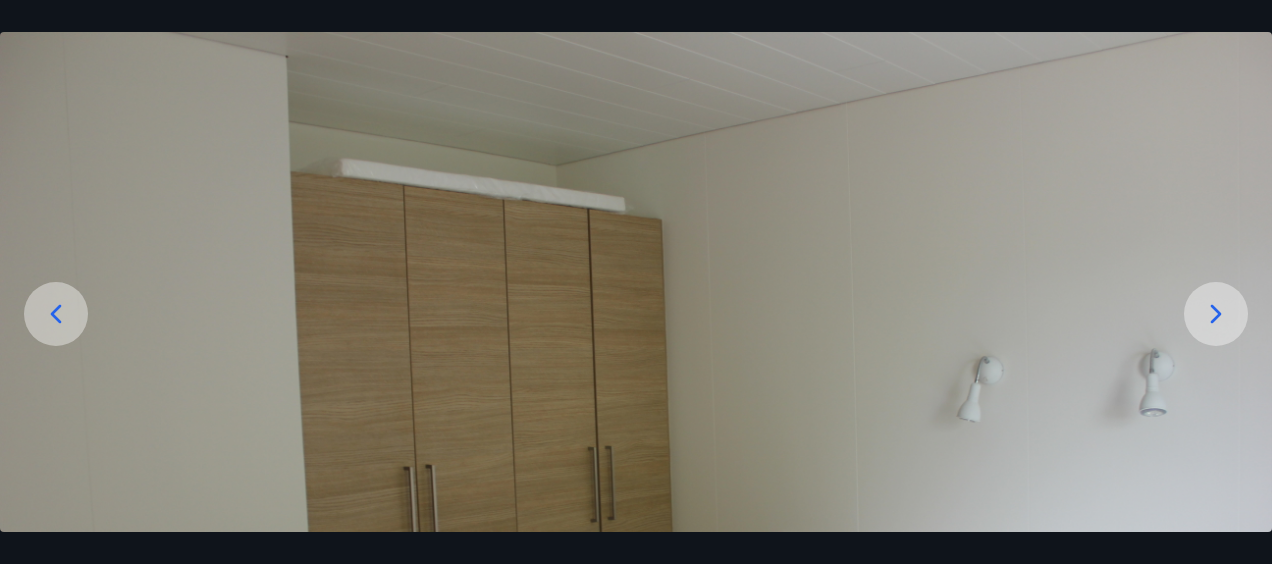 click 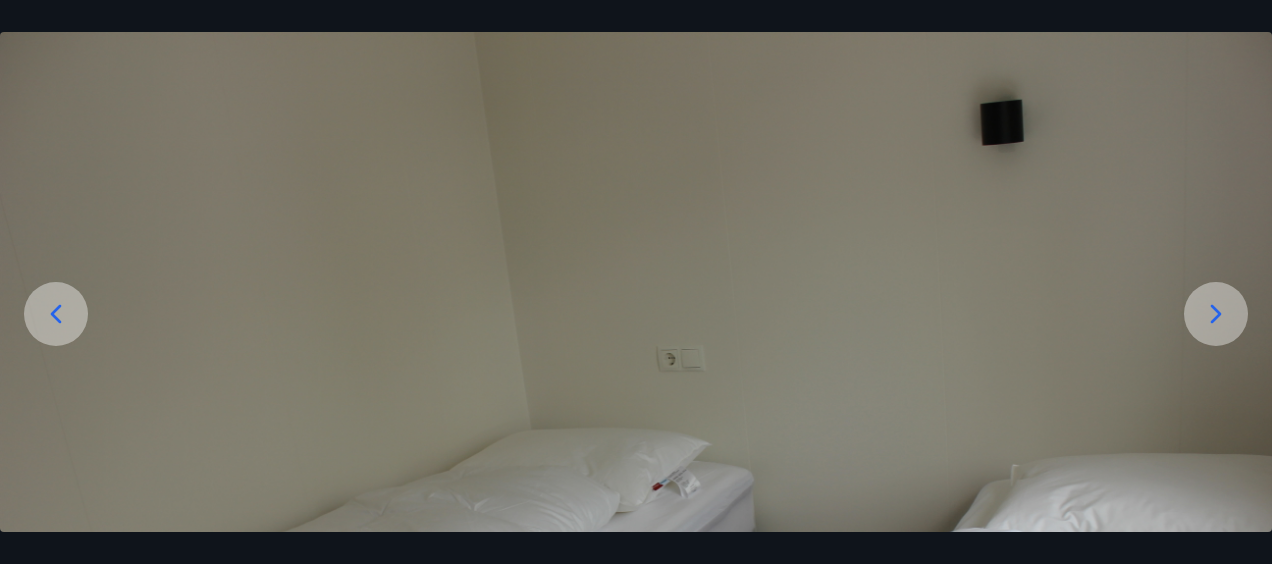 click 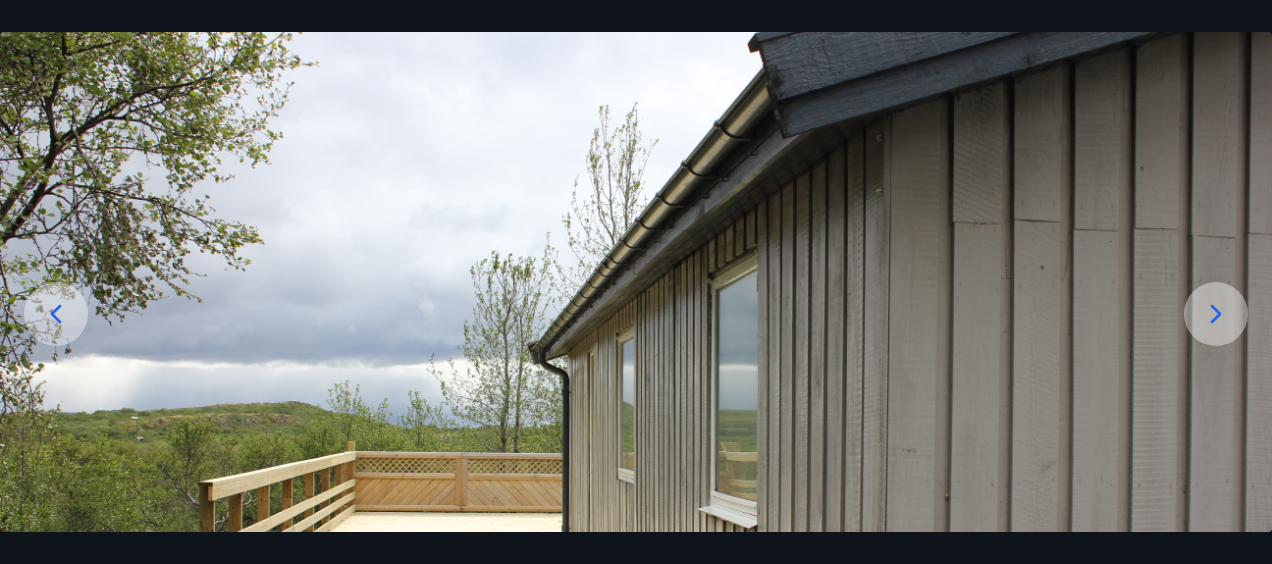 click 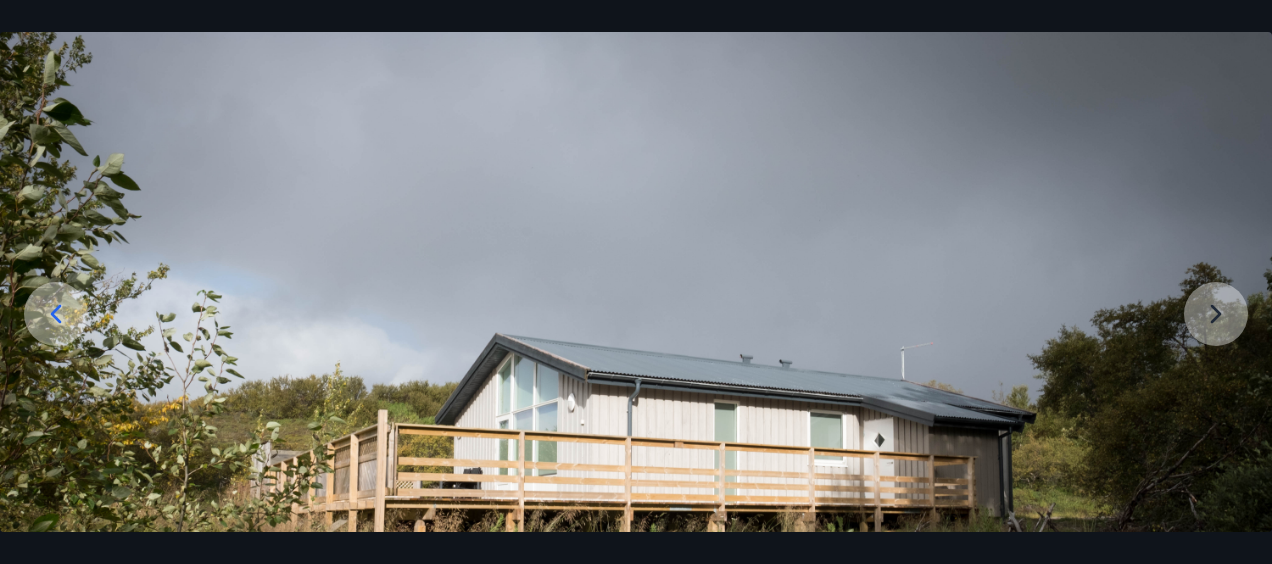 click at bounding box center (636, 456) 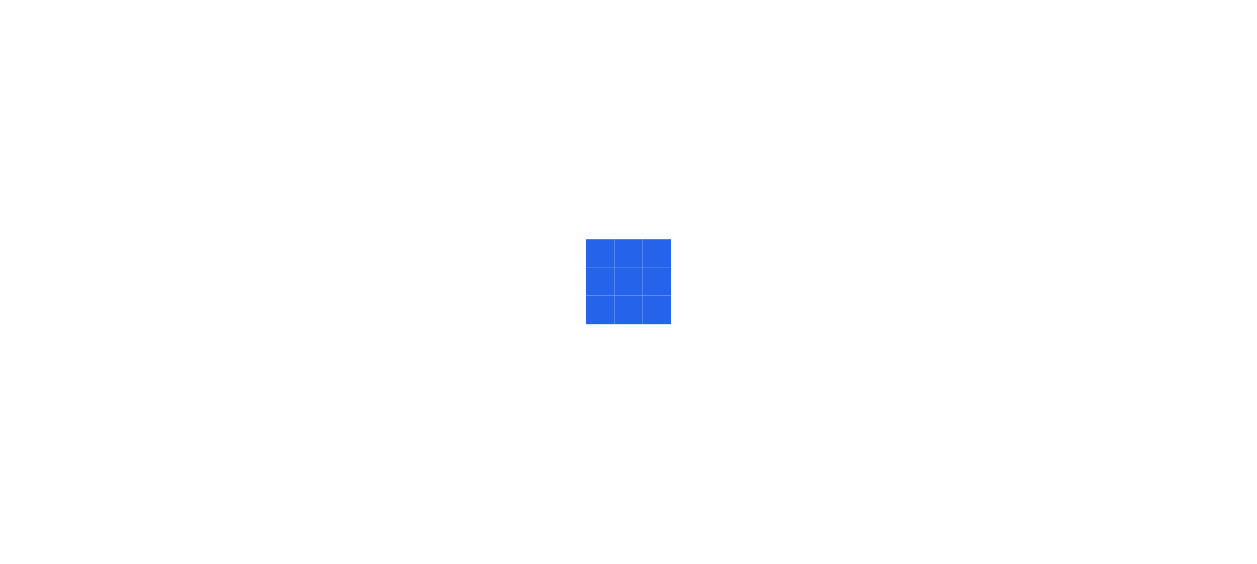 scroll, scrollTop: 0, scrollLeft: 0, axis: both 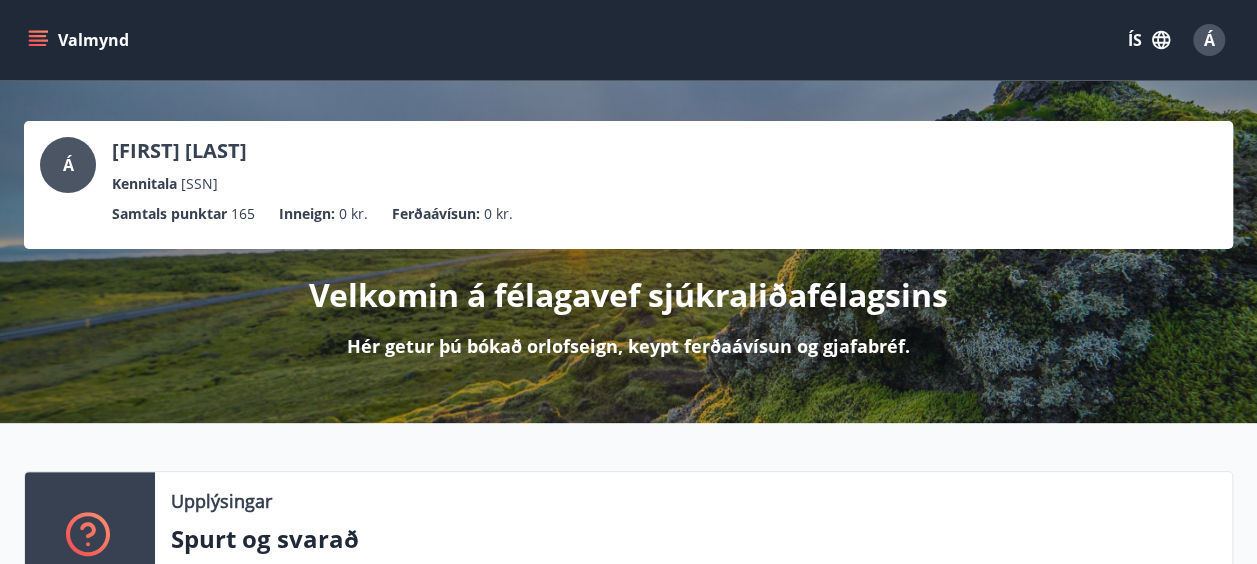 click 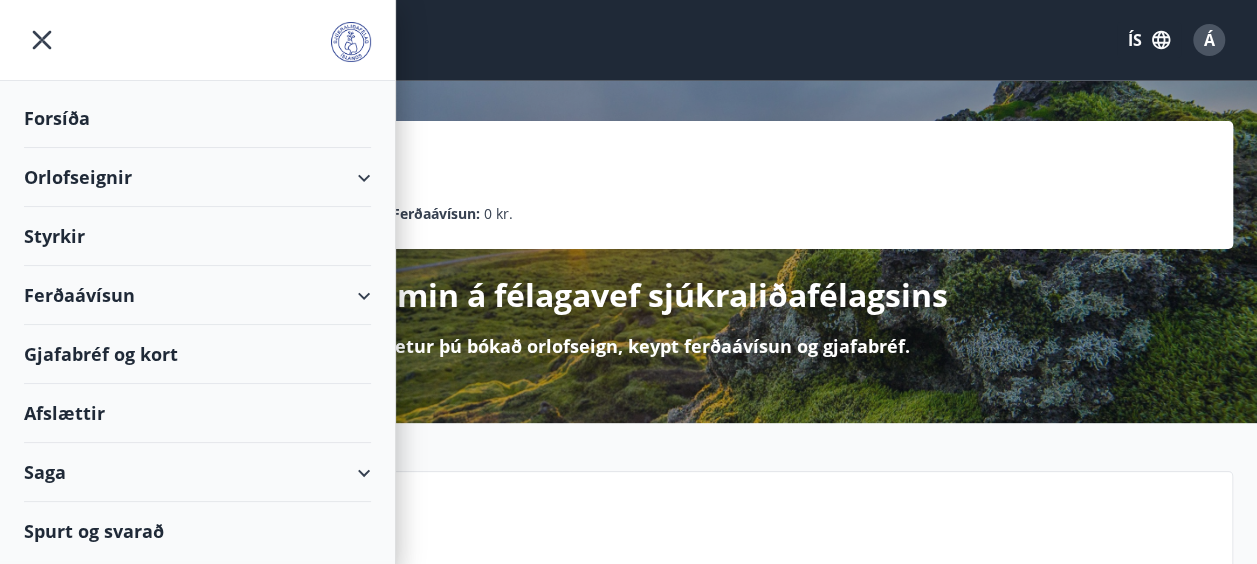 click on "Orlofseignir" at bounding box center [197, 177] 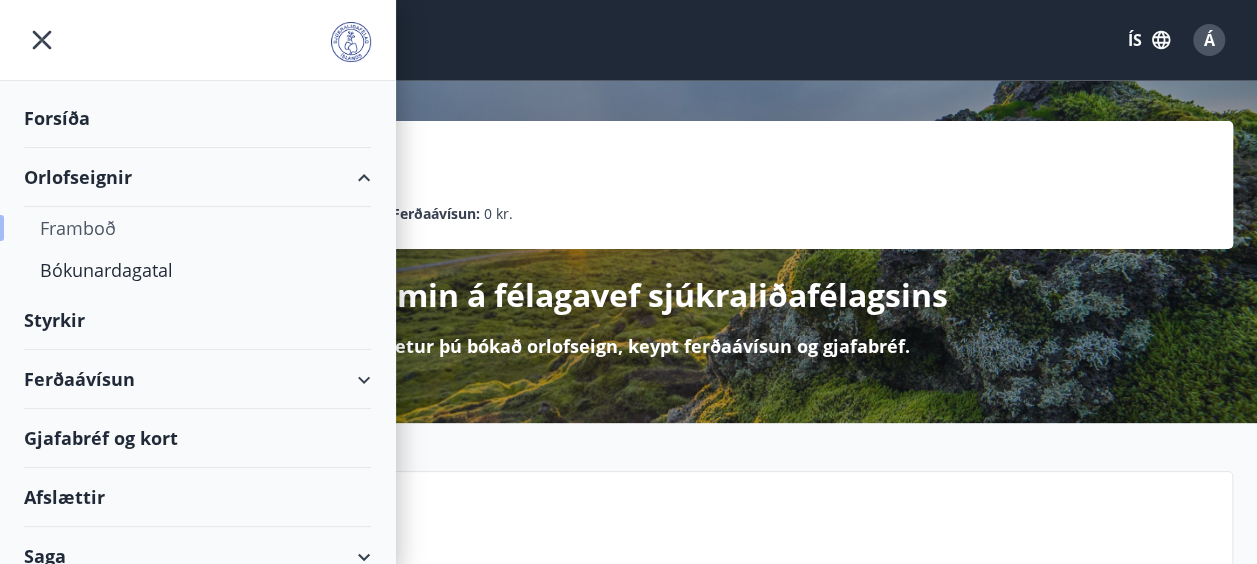 click on "Framboð" at bounding box center (197, 228) 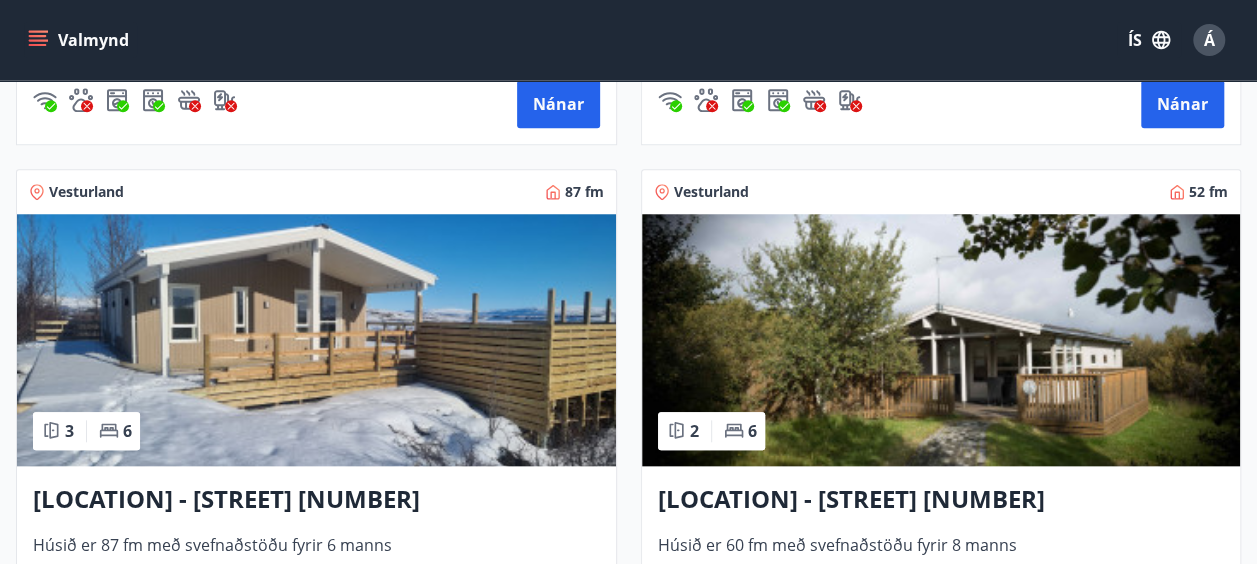 scroll, scrollTop: 800, scrollLeft: 0, axis: vertical 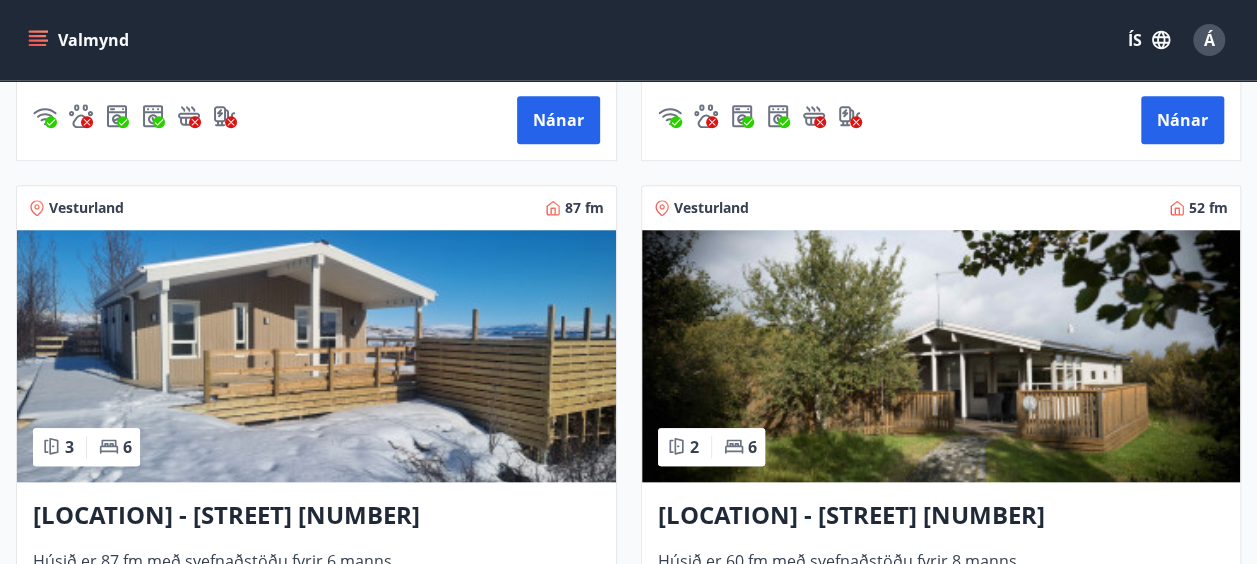 click at bounding box center (316, 356) 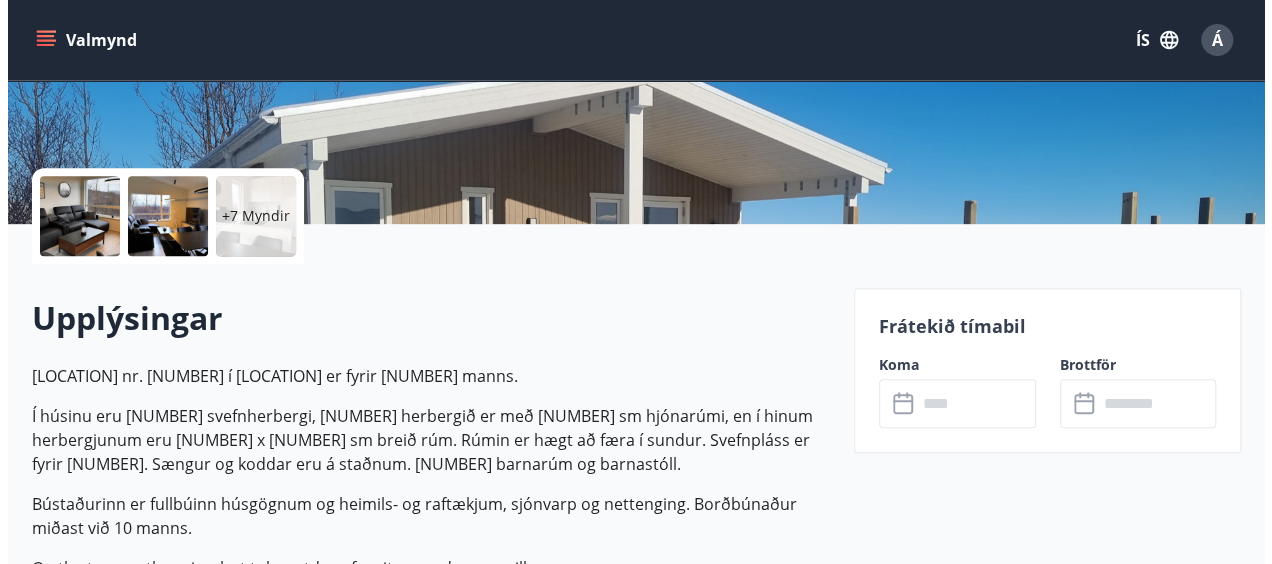 scroll, scrollTop: 130, scrollLeft: 0, axis: vertical 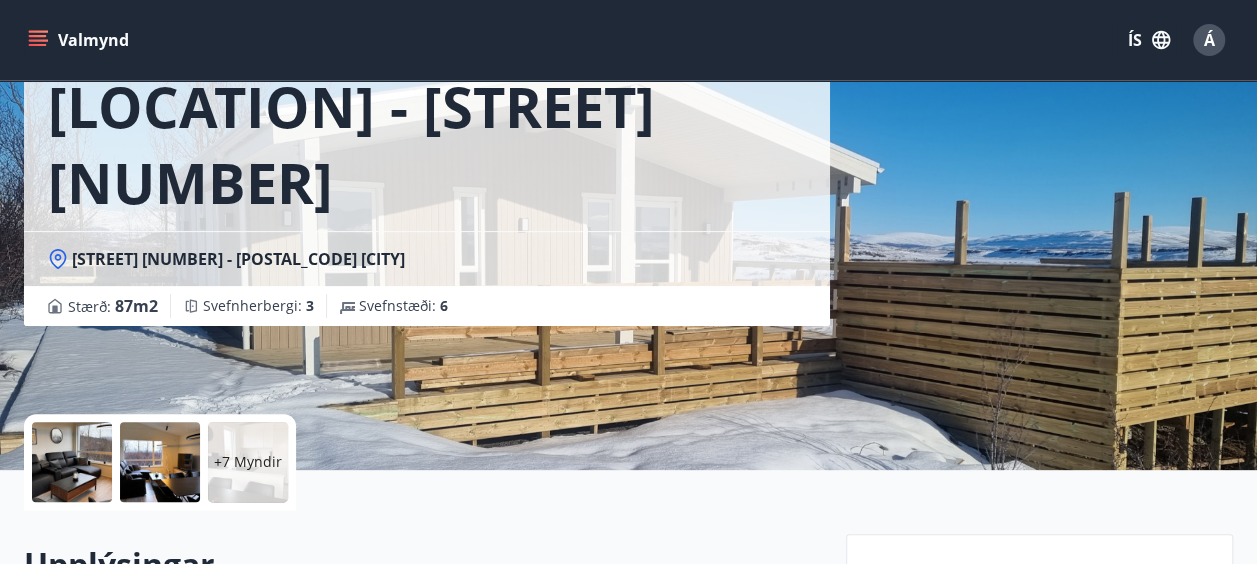 click at bounding box center (72, 462) 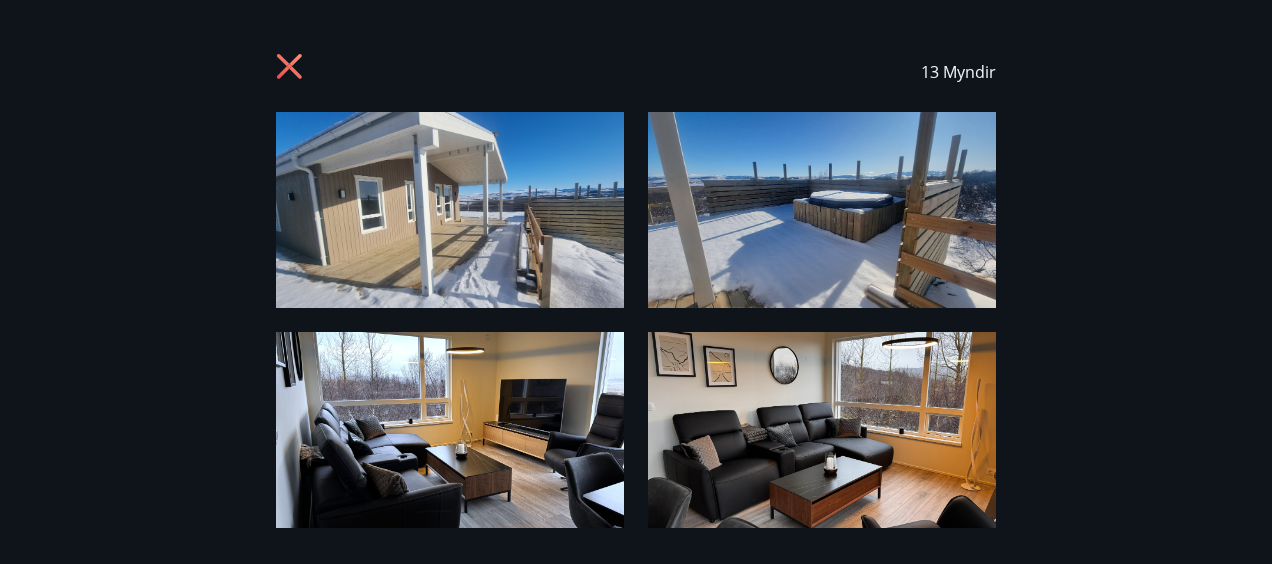 click on "13   Myndir" at bounding box center (636, 282) 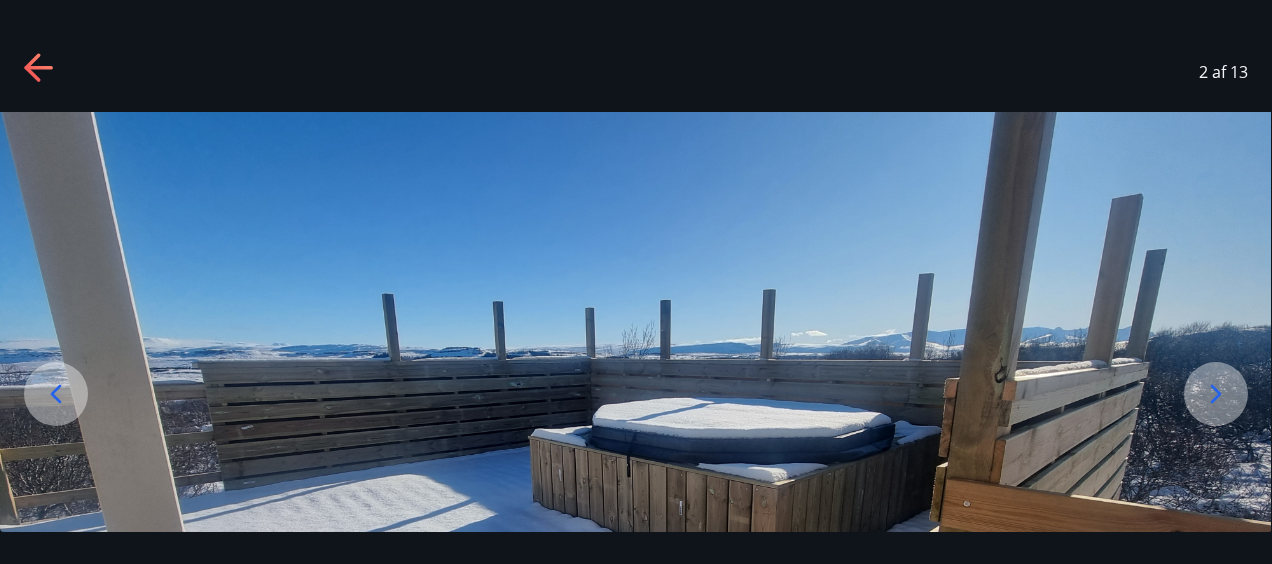 drag, startPoint x: 1135, startPoint y: 163, endPoint x: 1122, endPoint y: 74, distance: 89.94443 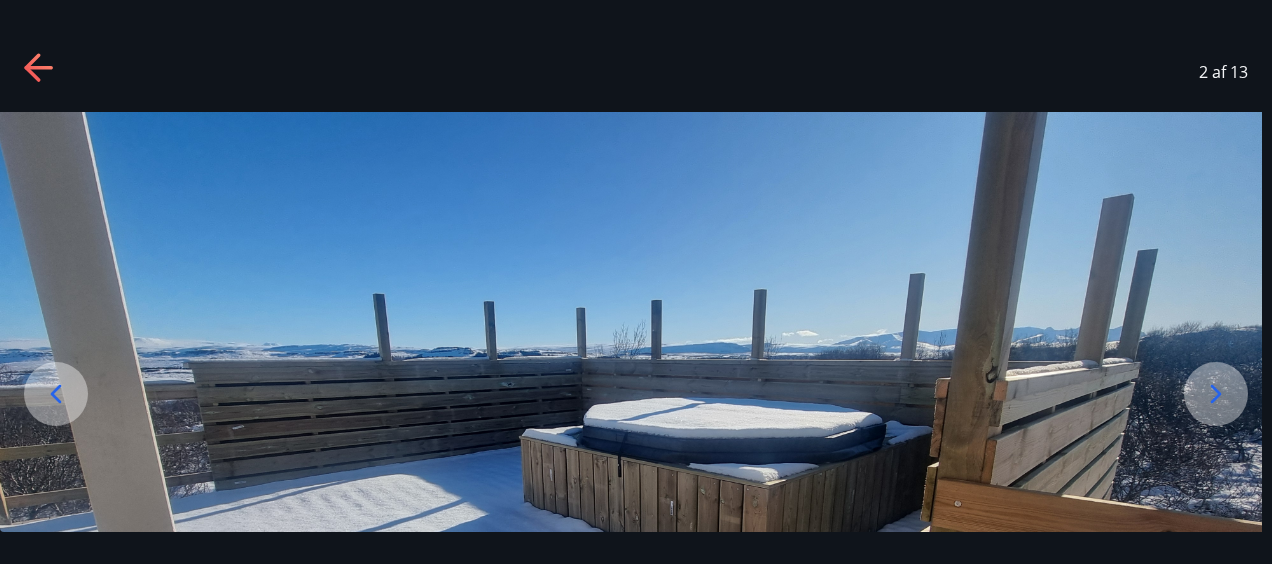 drag, startPoint x: 1132, startPoint y: 124, endPoint x: 1091, endPoint y: 16, distance: 115.52056 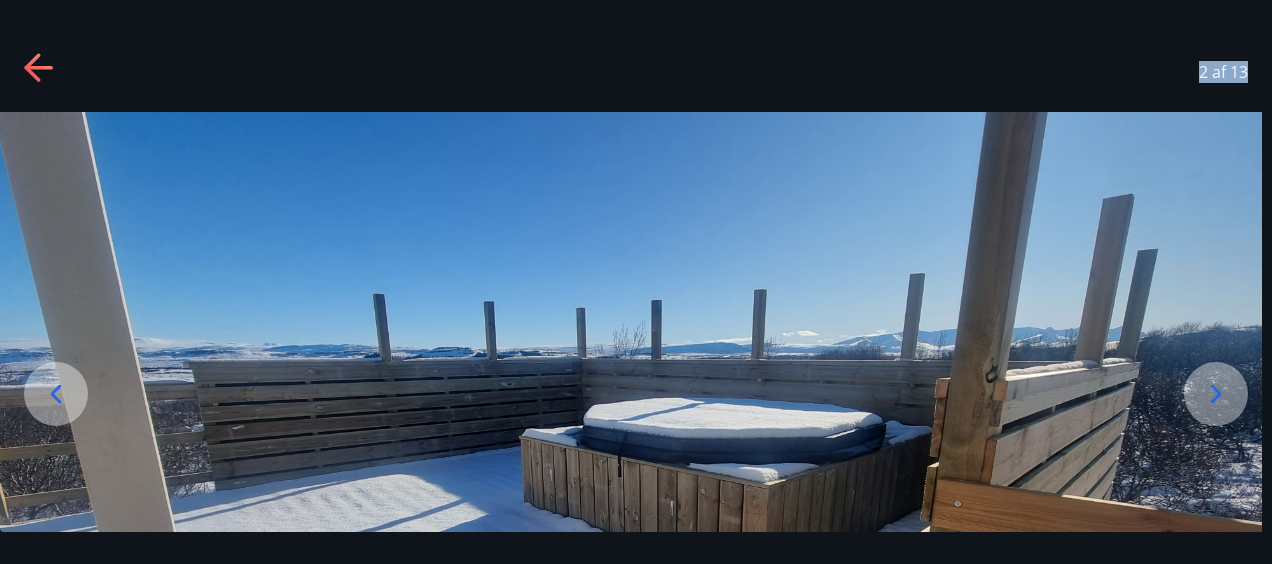 drag, startPoint x: 1091, startPoint y: 16, endPoint x: 968, endPoint y: 192, distance: 214.72075 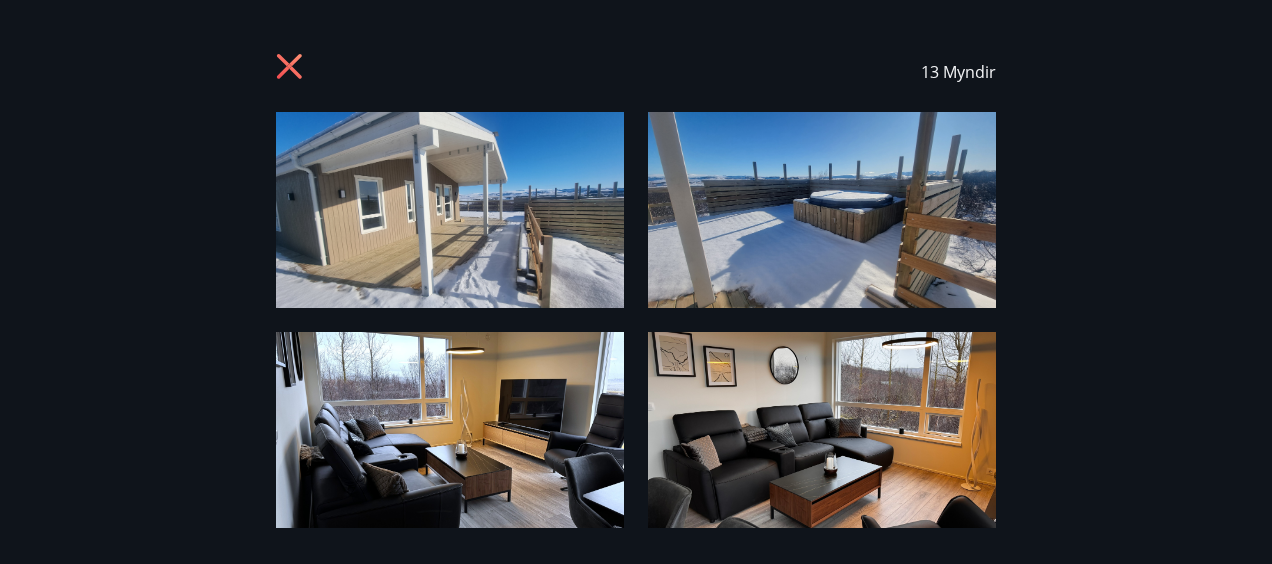 drag, startPoint x: 968, startPoint y: 192, endPoint x: 959, endPoint y: 151, distance: 41.976185 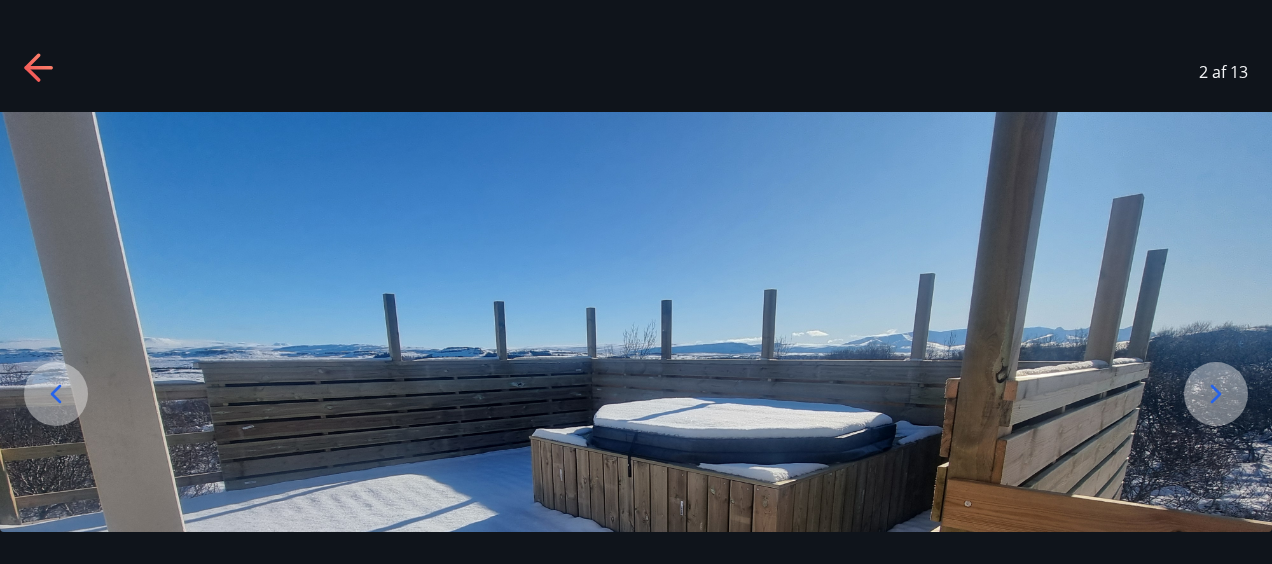 drag, startPoint x: 937, startPoint y: 155, endPoint x: 943, endPoint y: 48, distance: 107.16809 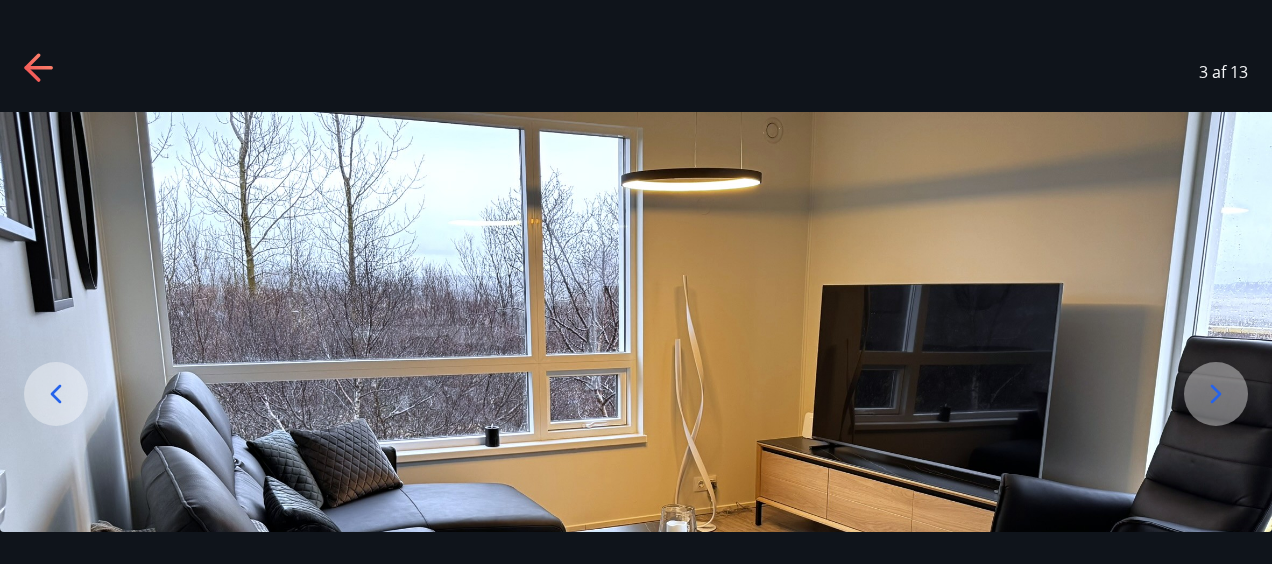 click 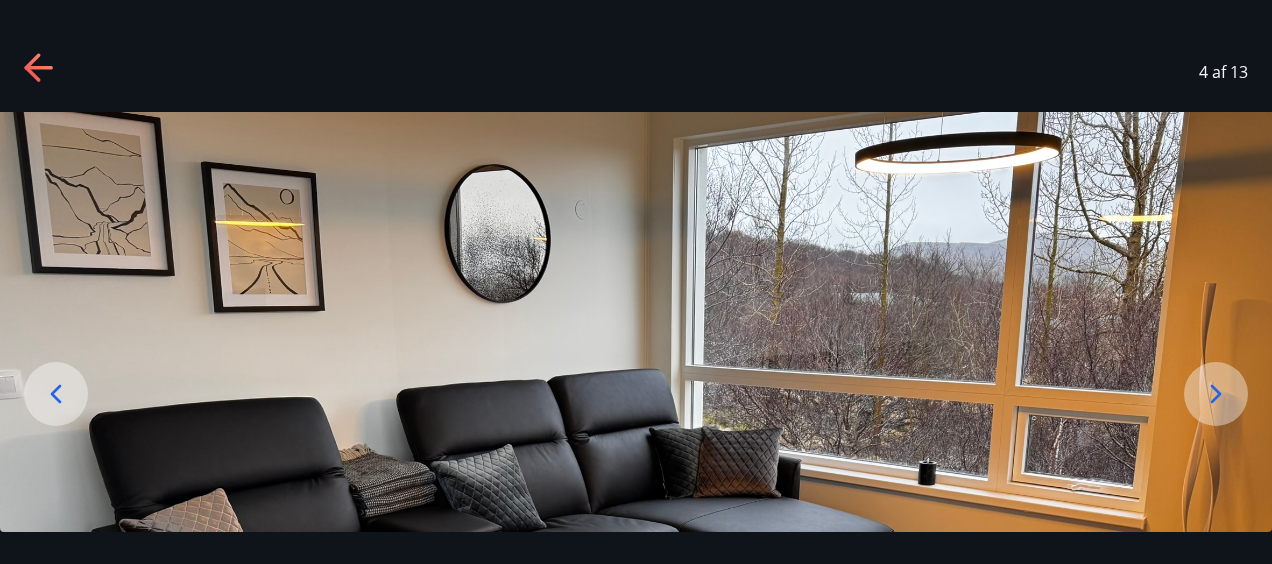 click 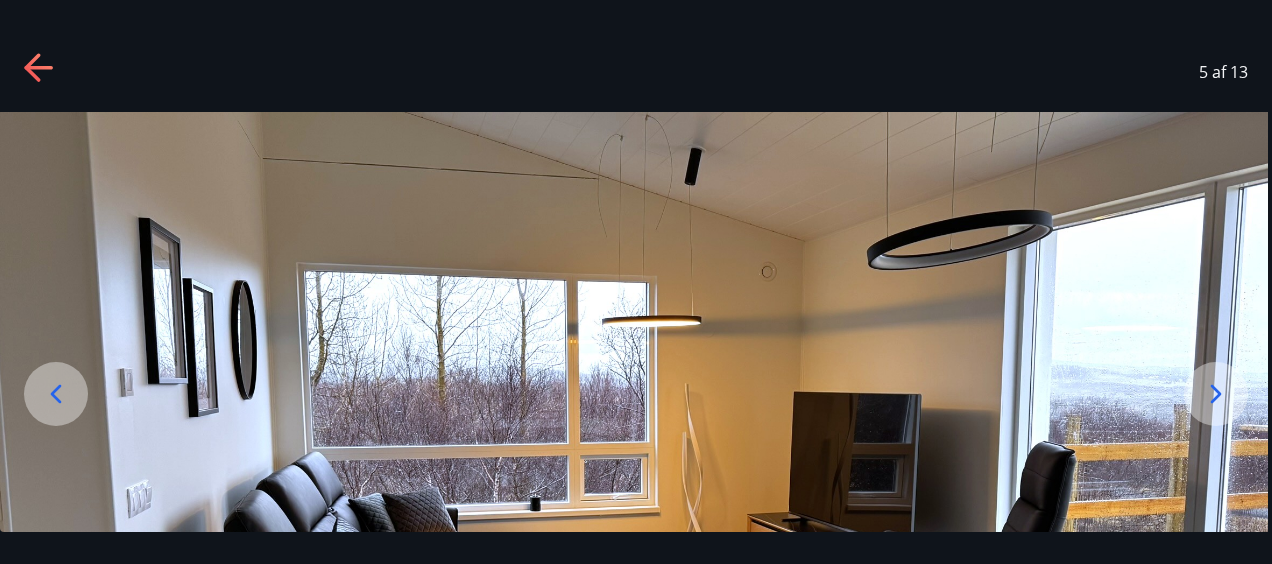 drag, startPoint x: 998, startPoint y: 462, endPoint x: 776, endPoint y: 228, distance: 322.5523 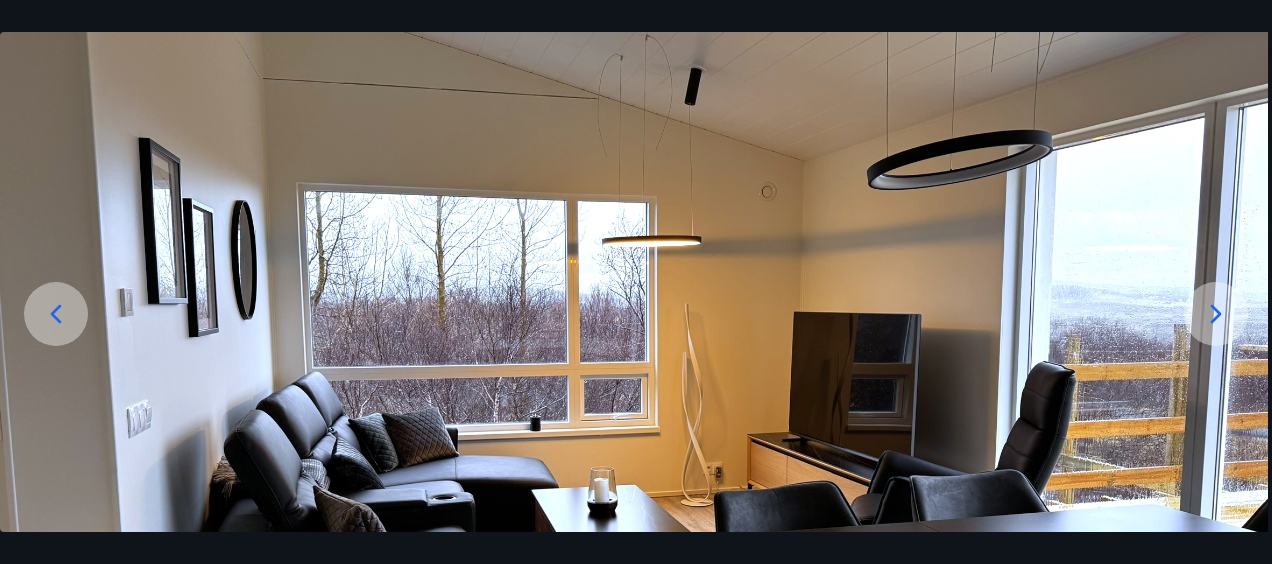 click at bounding box center (632, 390) 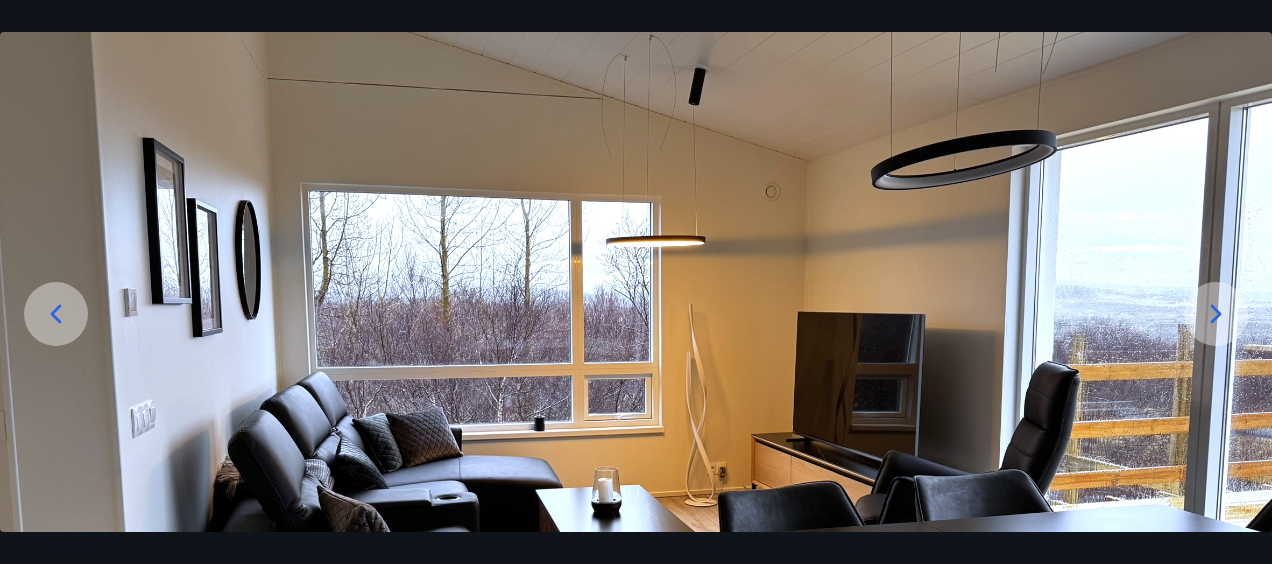 drag, startPoint x: 1213, startPoint y: 311, endPoint x: 800, endPoint y: 237, distance: 419.57718 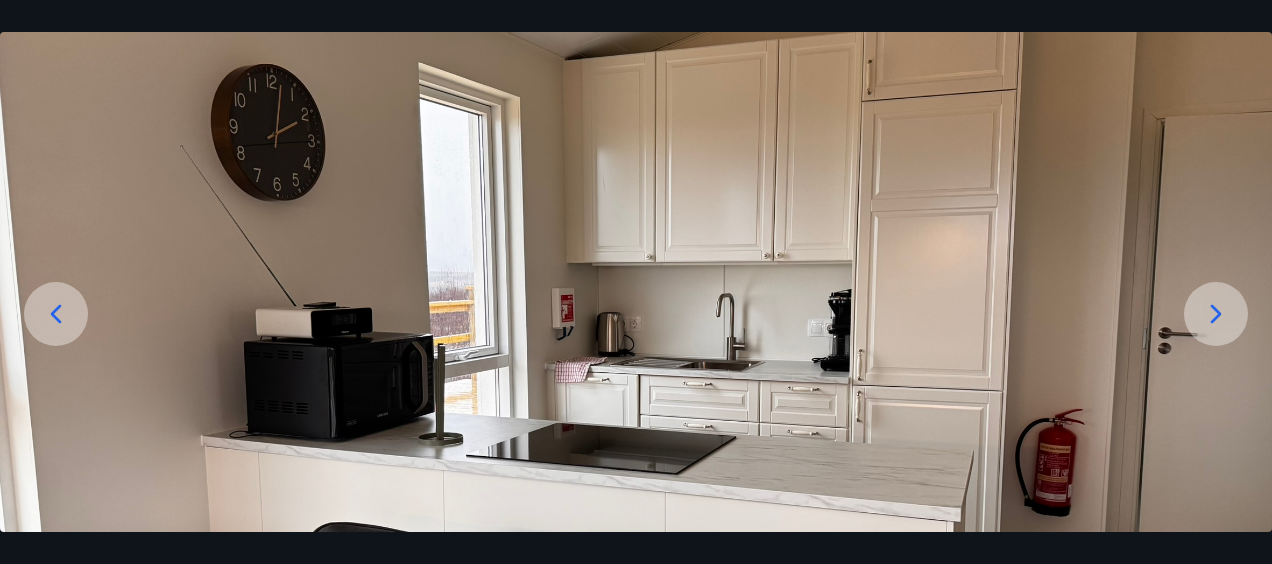 drag, startPoint x: 1220, startPoint y: 310, endPoint x: 742, endPoint y: 318, distance: 478.06696 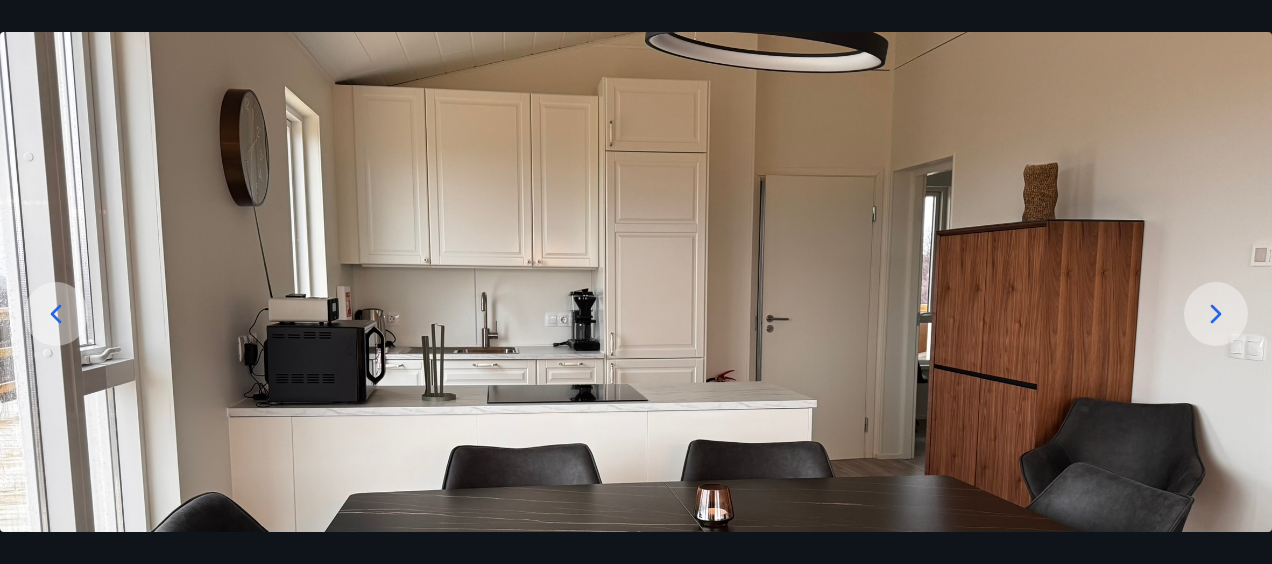 click 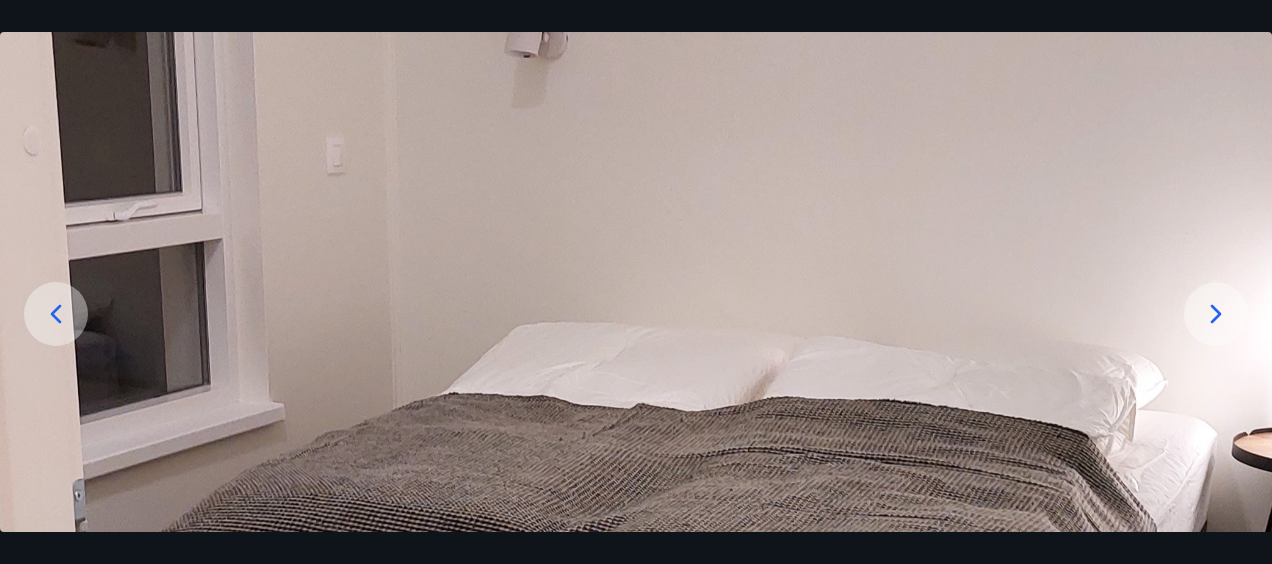 click 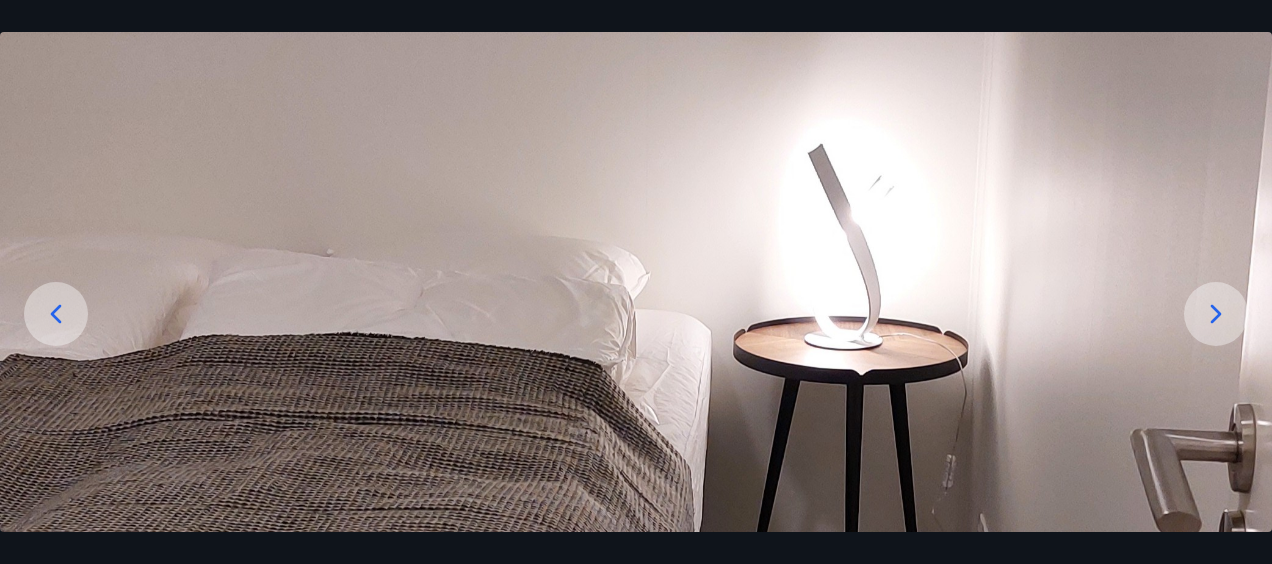 click 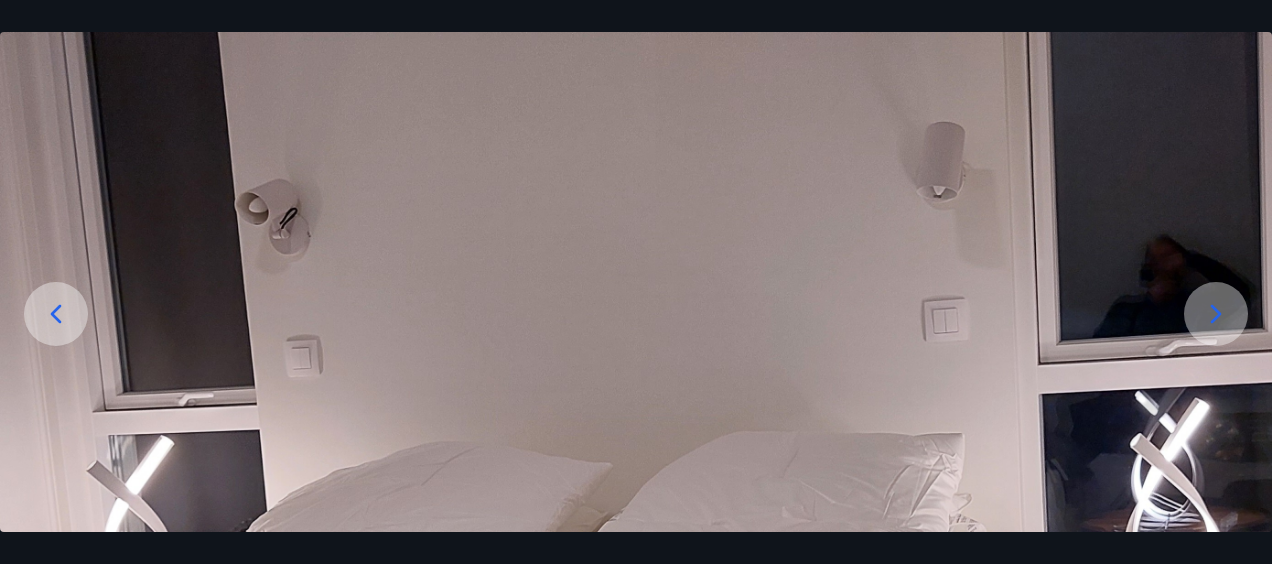 click 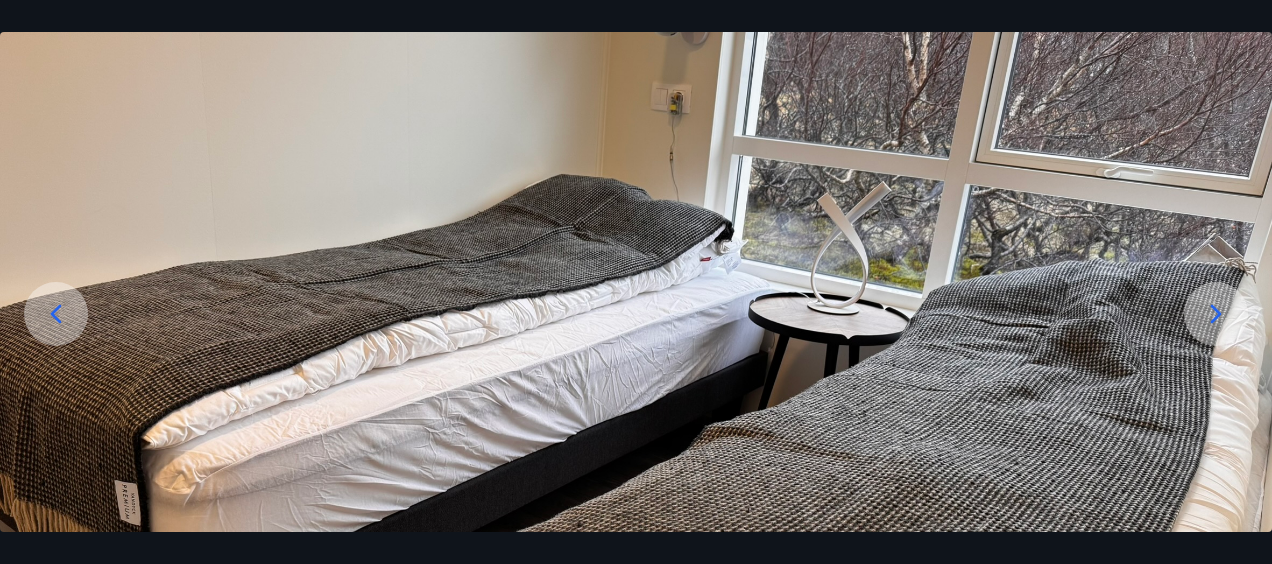 click 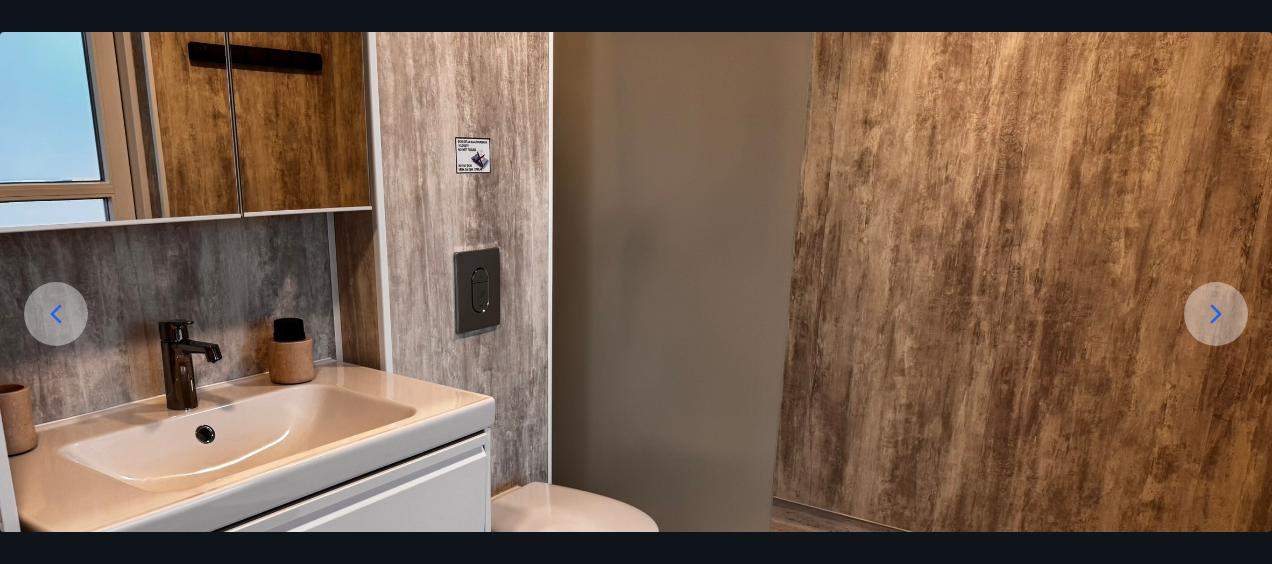 click 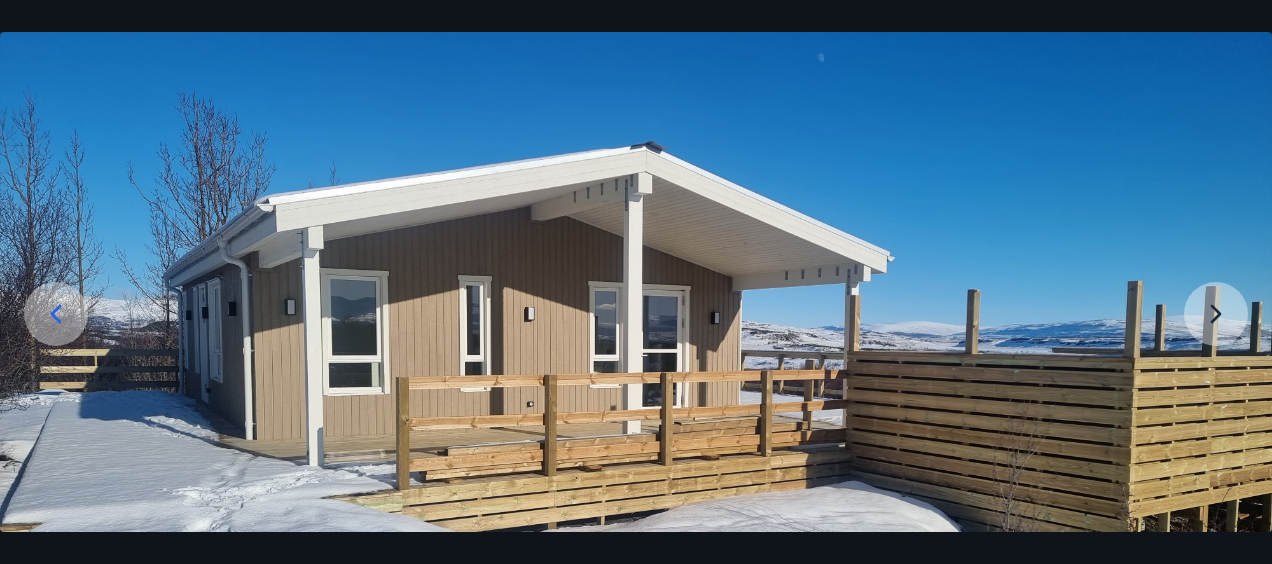 click at bounding box center [636, 390] 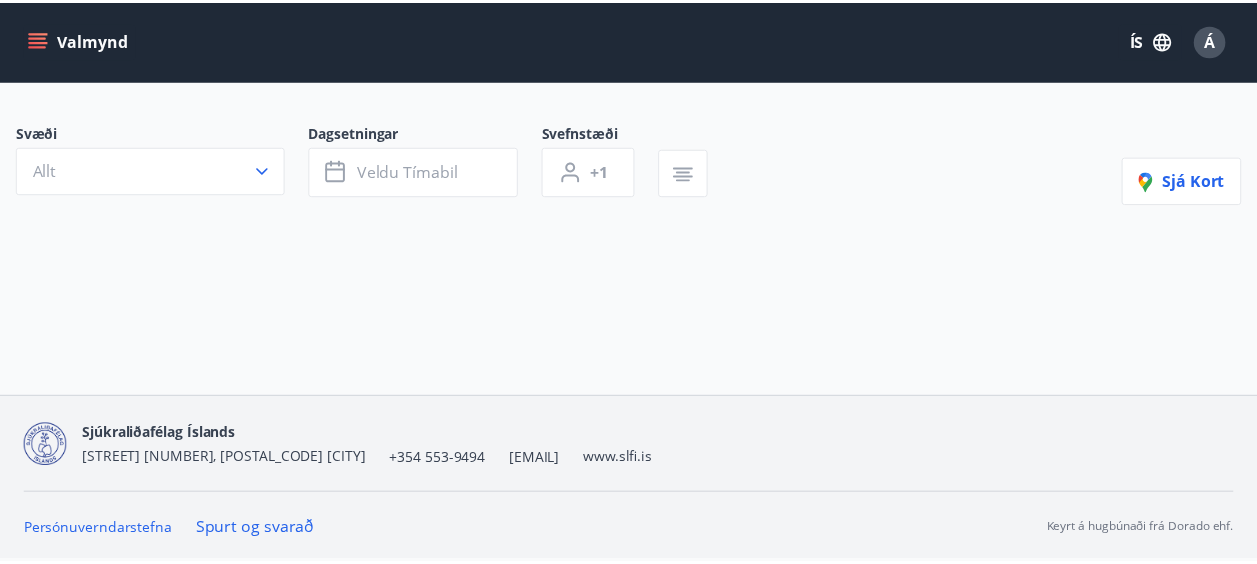 scroll, scrollTop: 0, scrollLeft: 0, axis: both 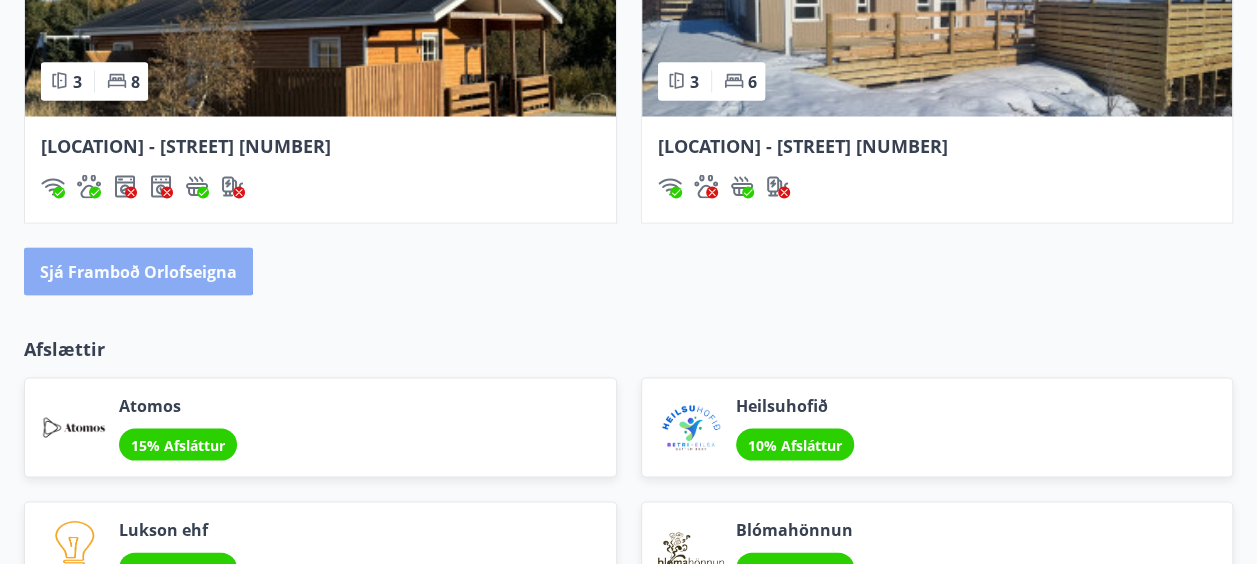 click on "Sjá framboð orlofseigna" at bounding box center [138, 271] 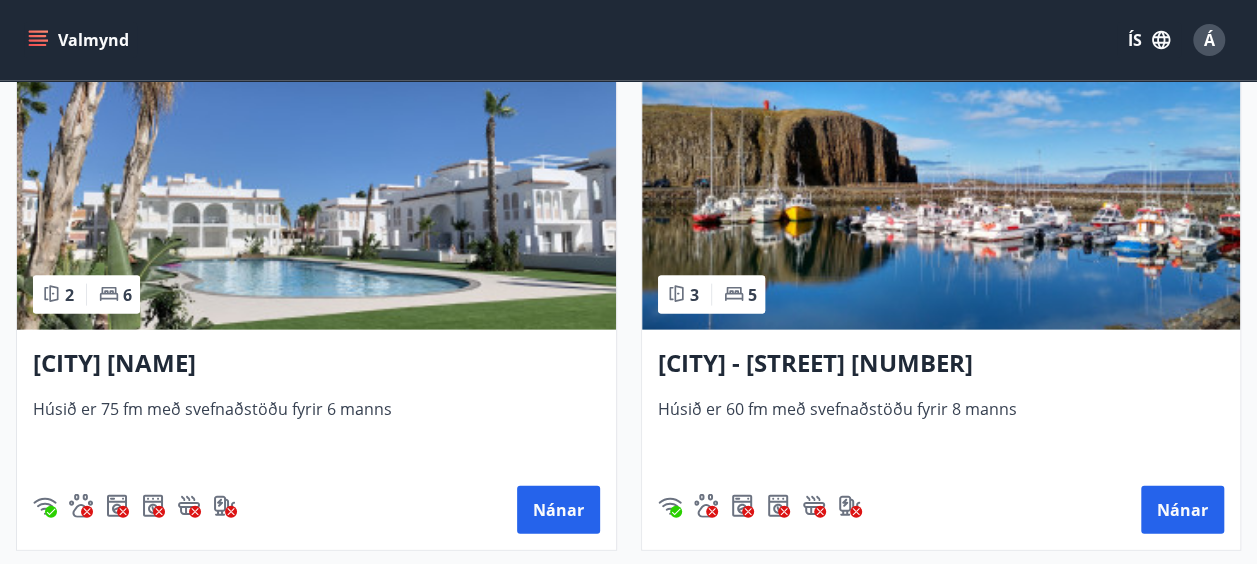 scroll, scrollTop: 2040, scrollLeft: 0, axis: vertical 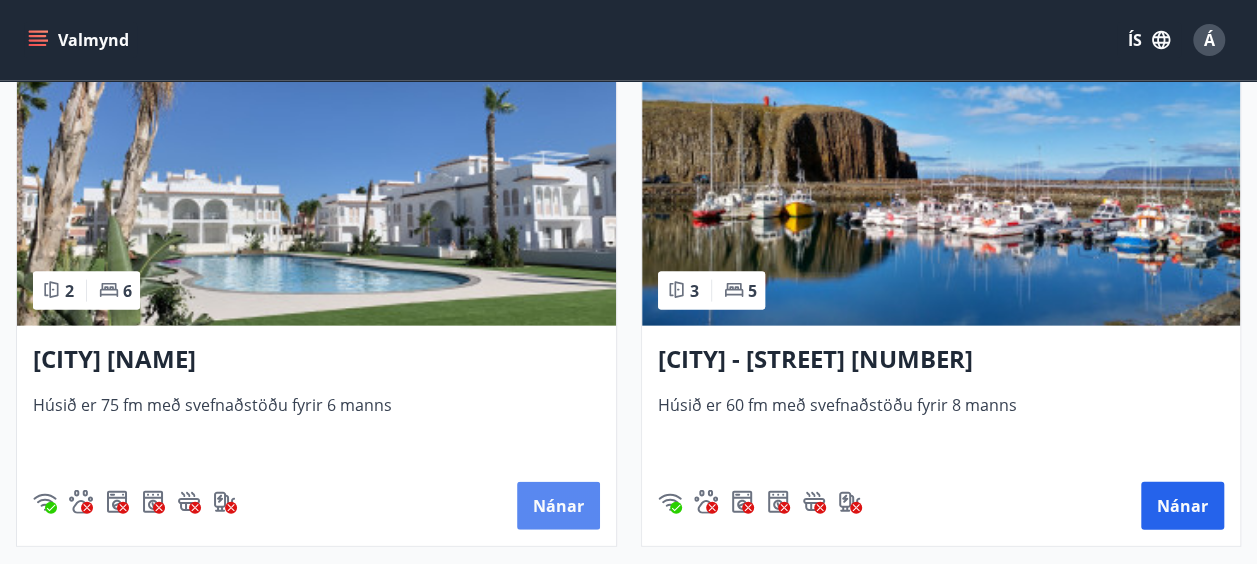 click on "Nánar" at bounding box center [558, 506] 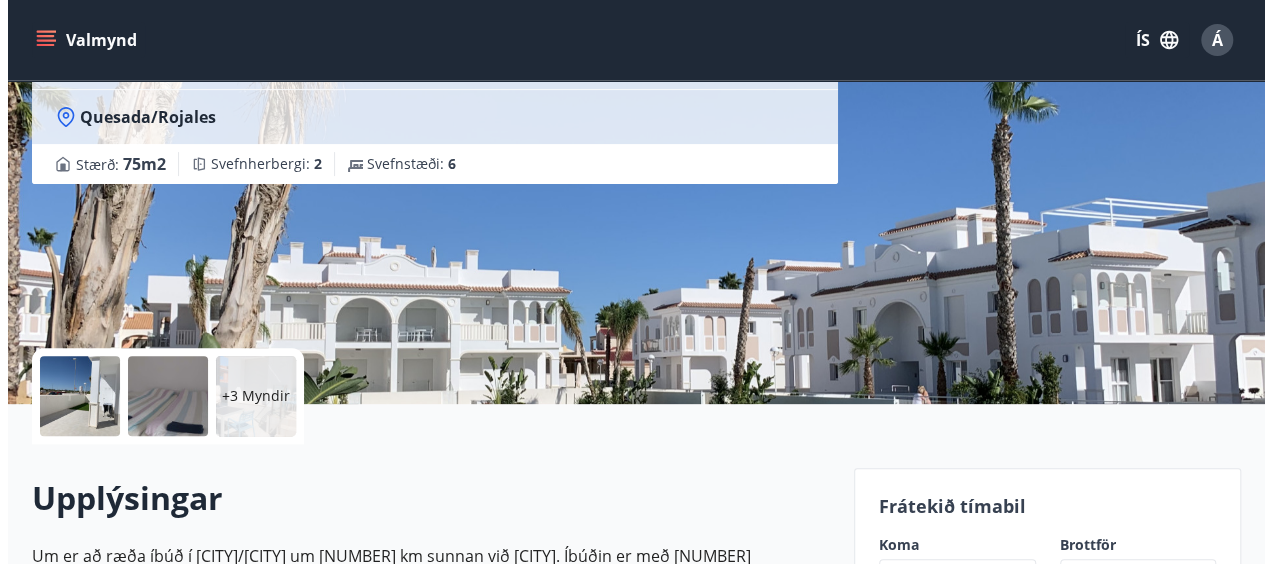 scroll, scrollTop: 200, scrollLeft: 0, axis: vertical 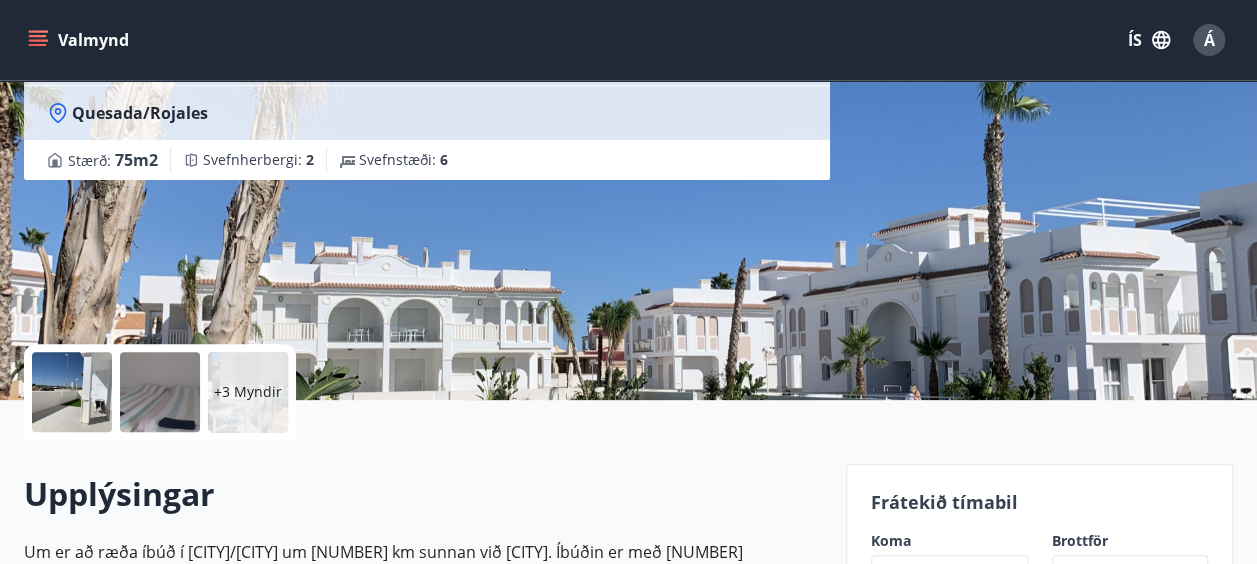 click on "+3 Myndir" at bounding box center [248, 392] 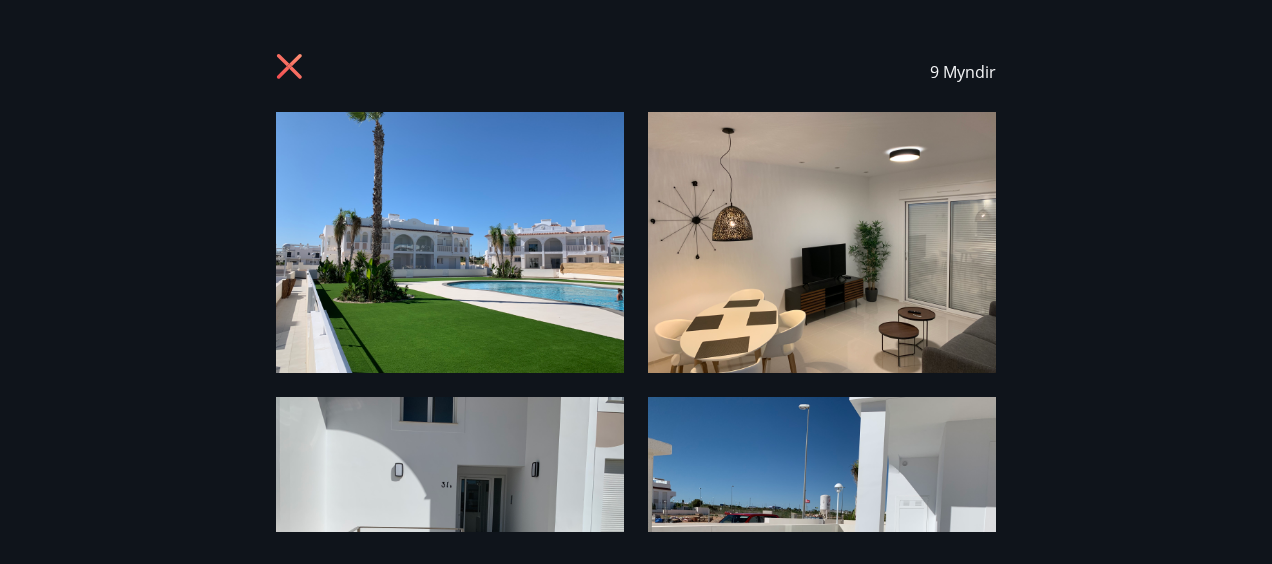 drag, startPoint x: 1213, startPoint y: 180, endPoint x: 1209, endPoint y: 205, distance: 25.317978 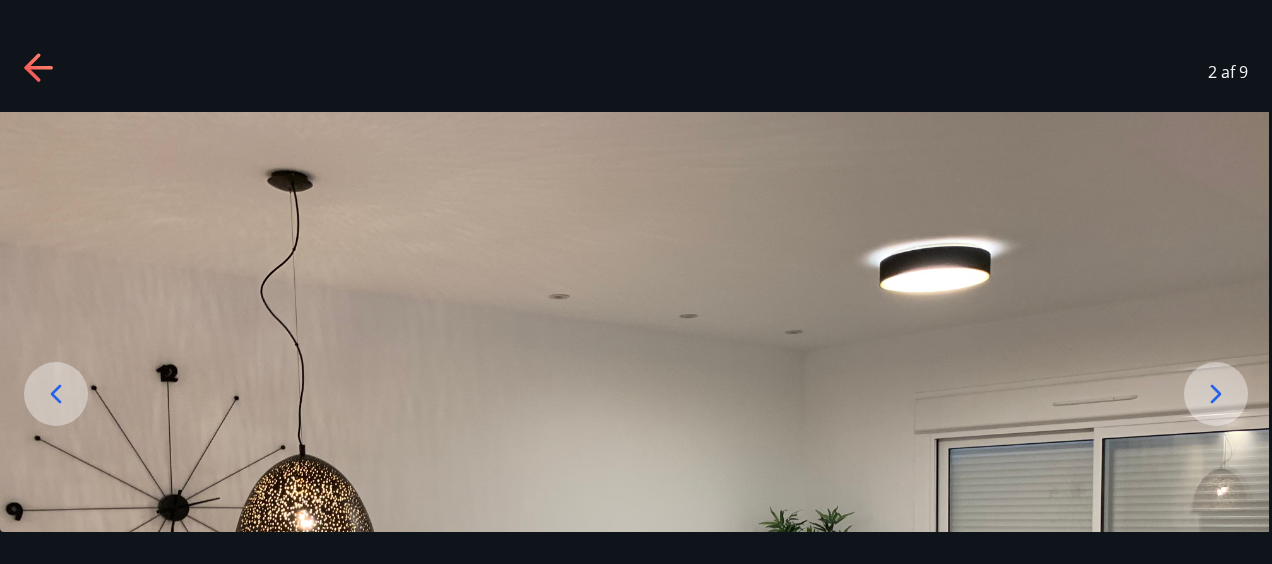 drag, startPoint x: 1235, startPoint y: 274, endPoint x: 1020, endPoint y: 178, distance: 235.45912 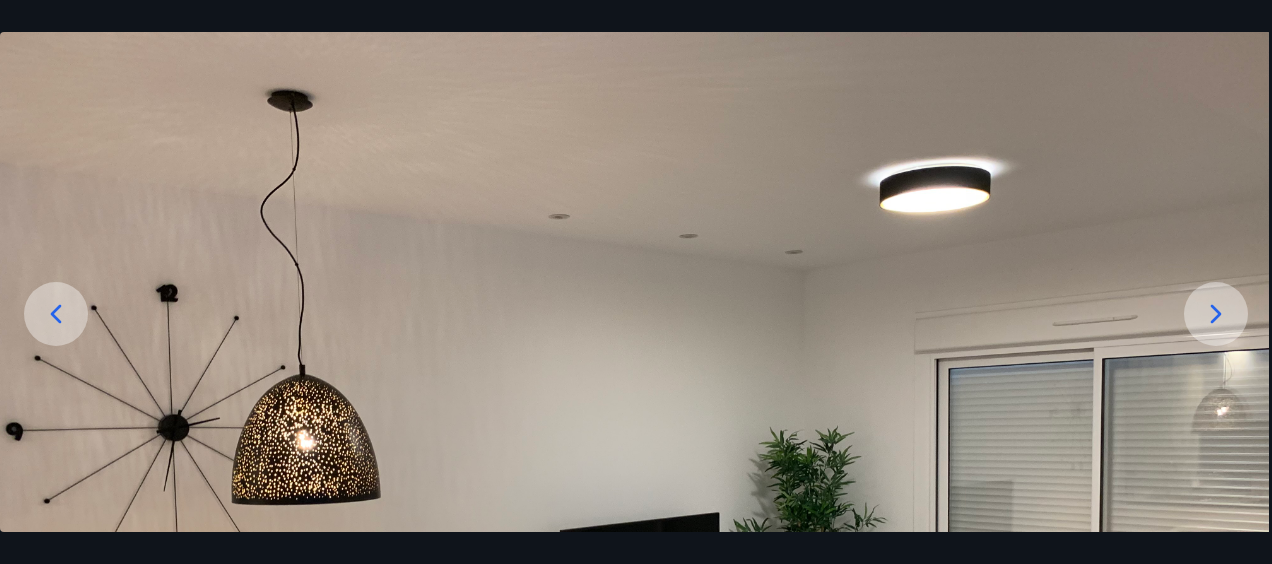 click at bounding box center (633, 509) 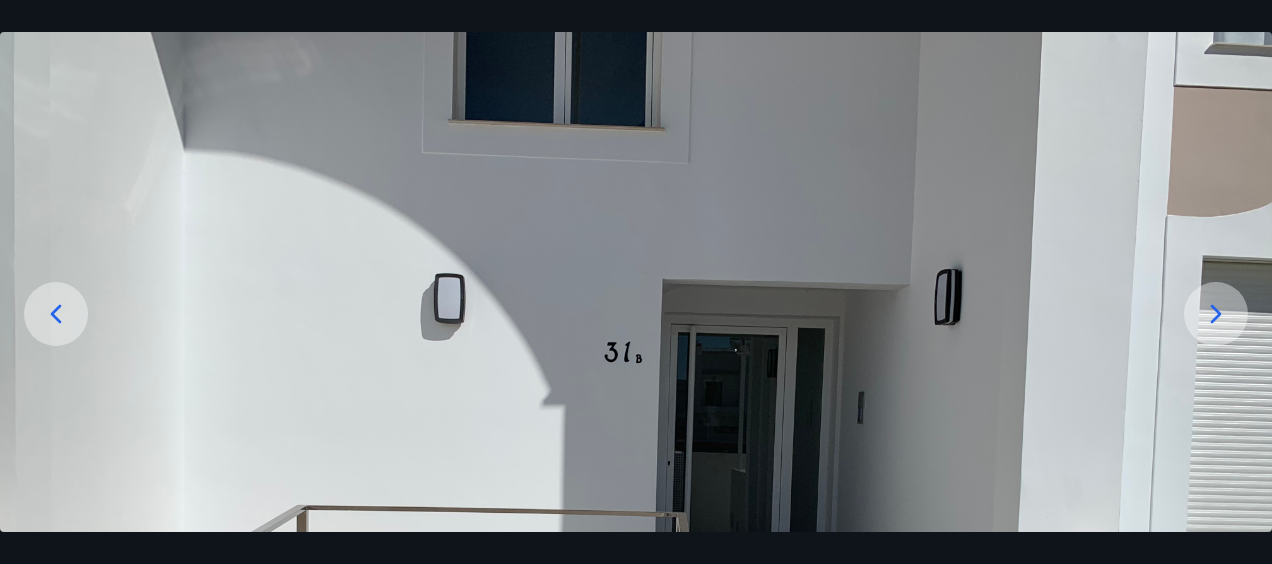 click 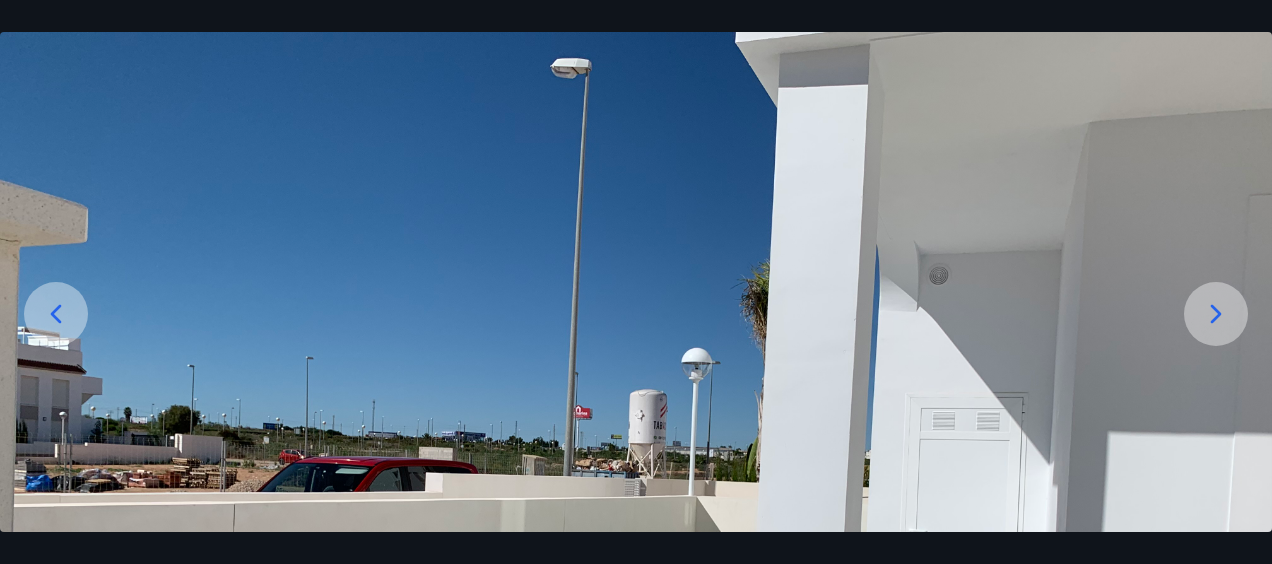 click 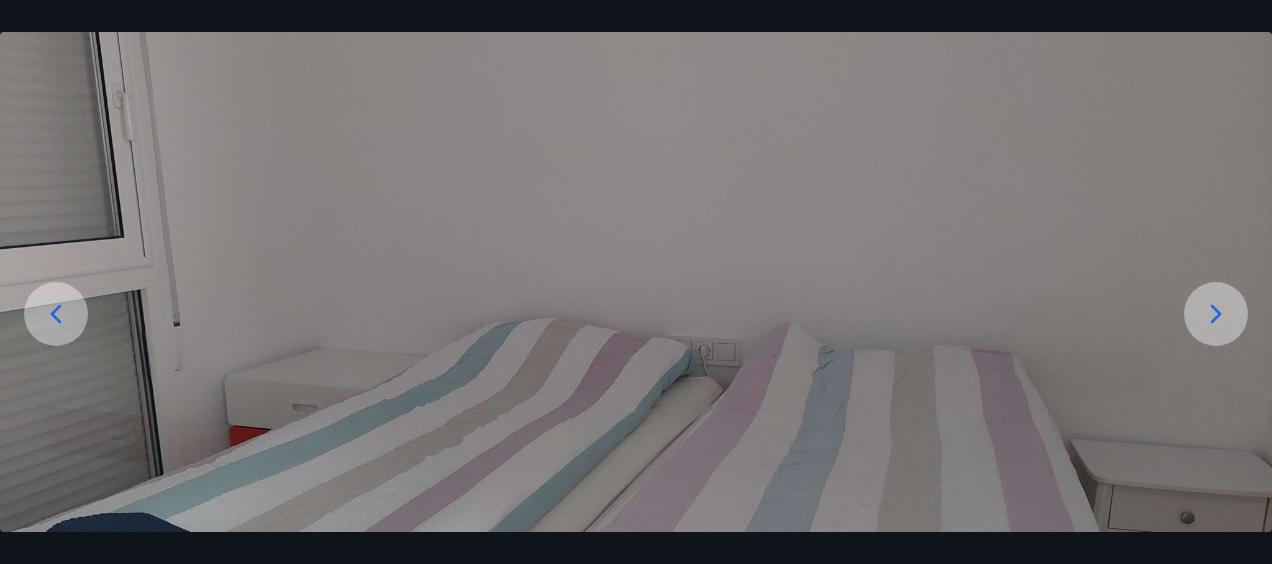 click 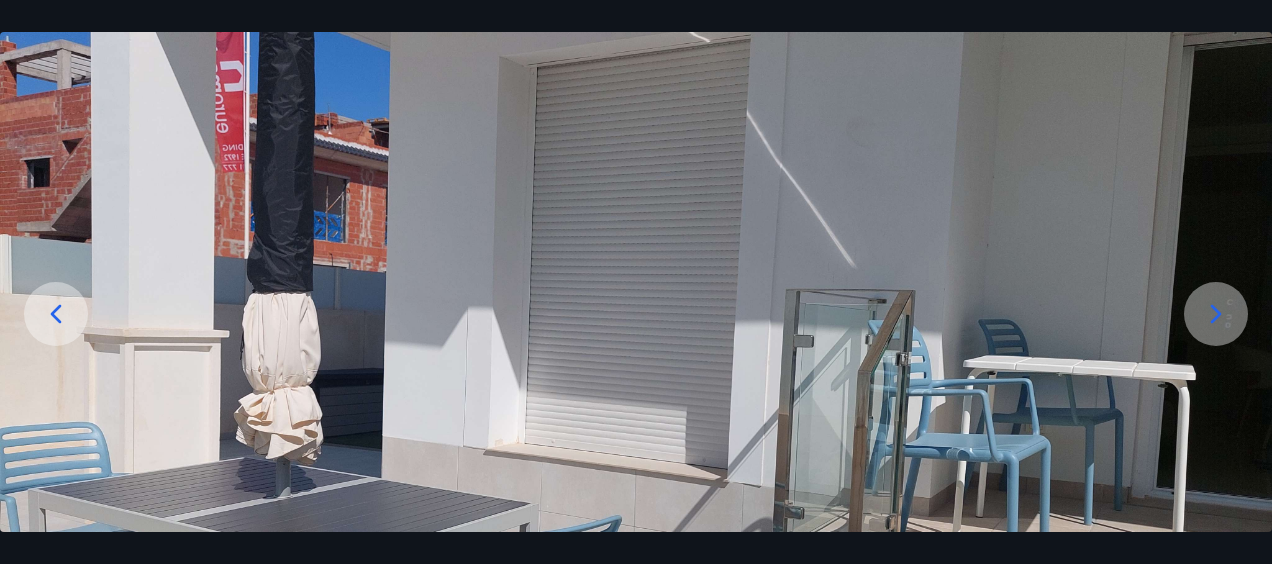 click 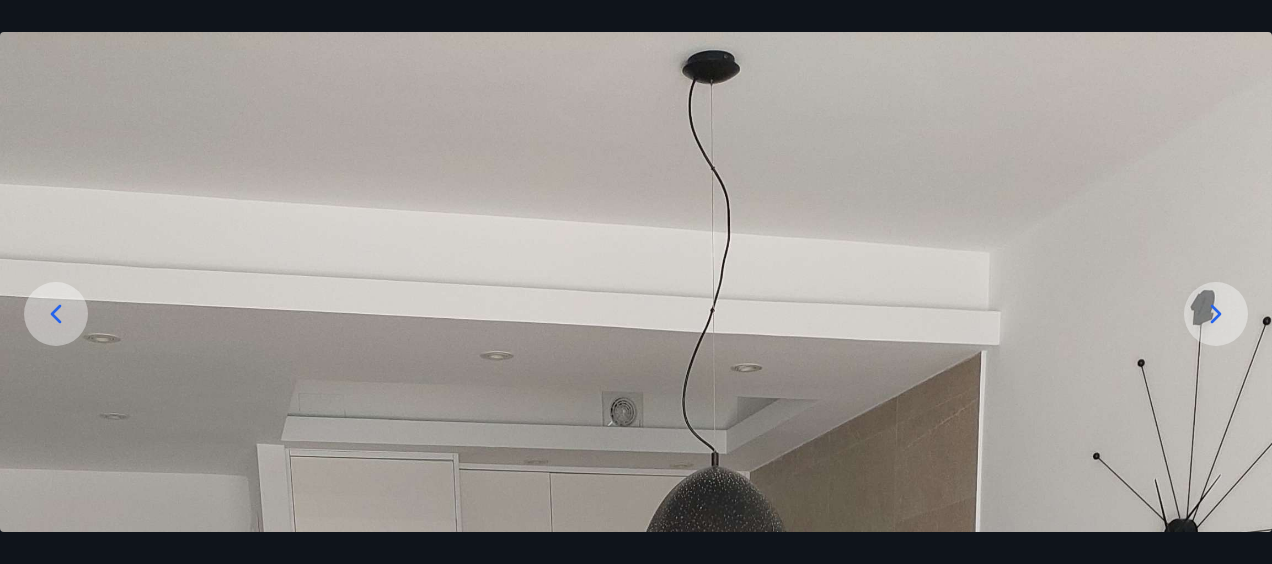 click 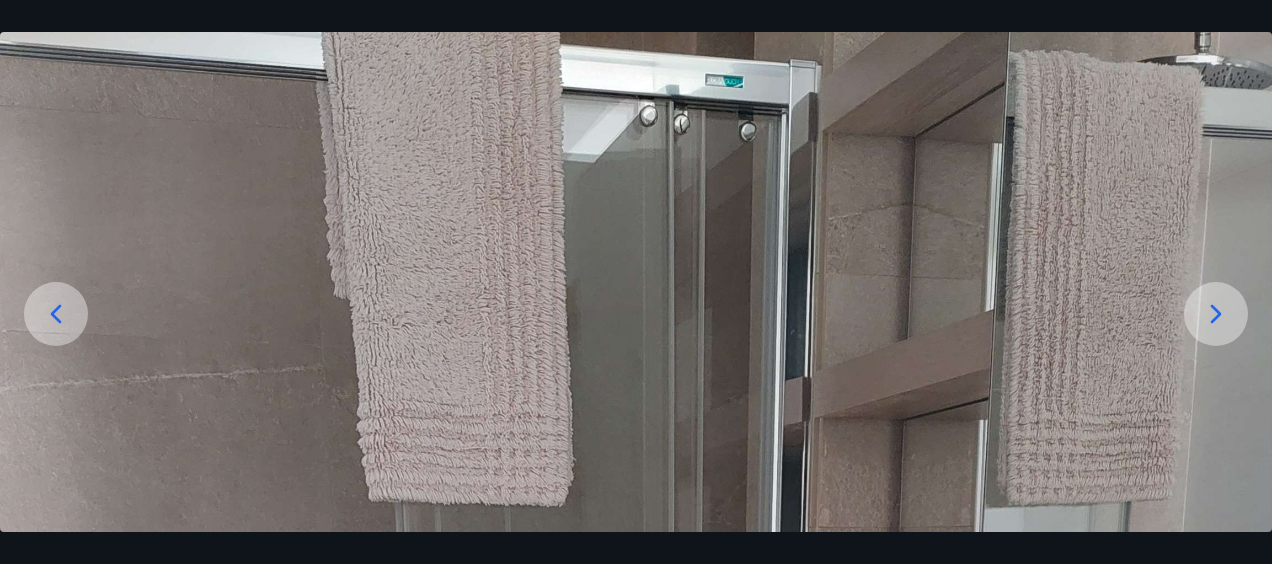 click 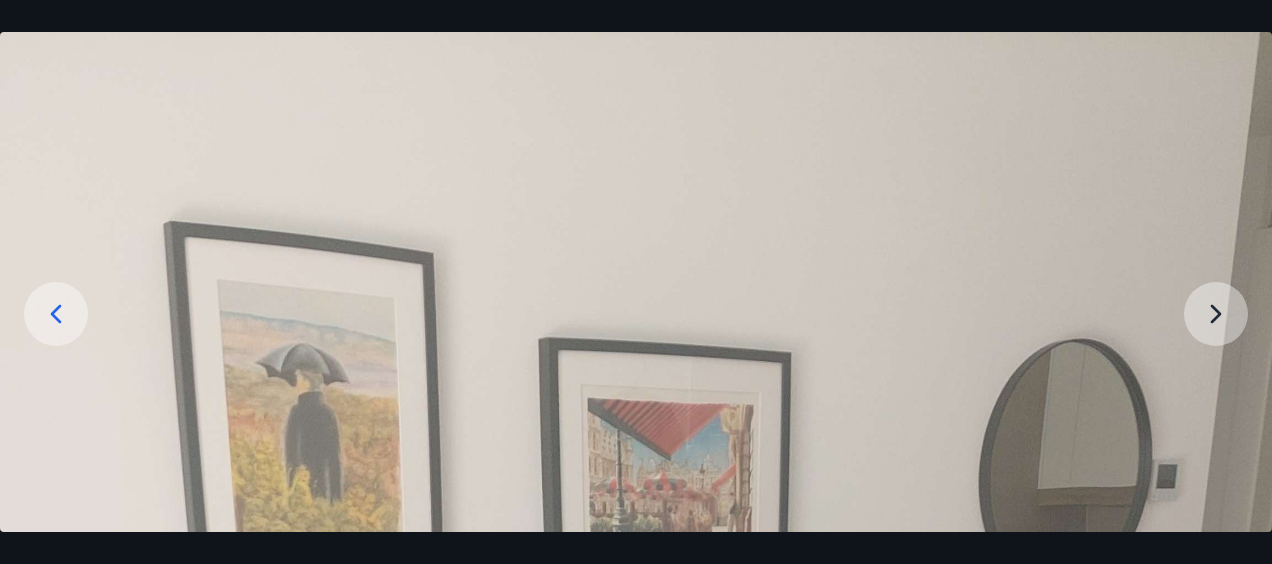 click at bounding box center [636, 1161] 